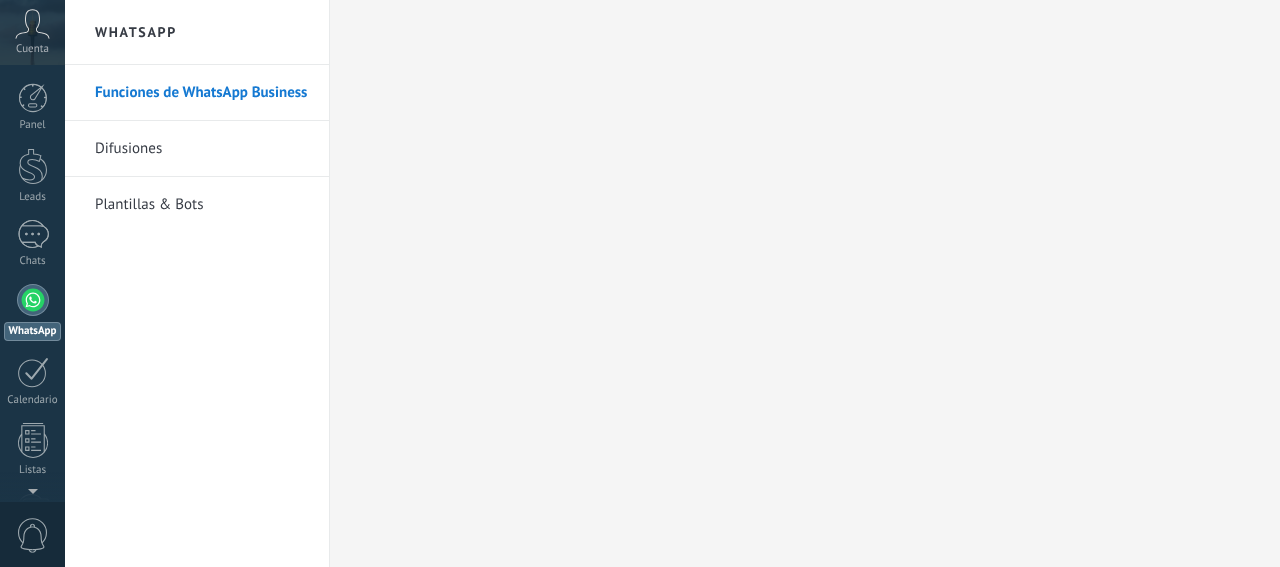 scroll, scrollTop: 0, scrollLeft: 0, axis: both 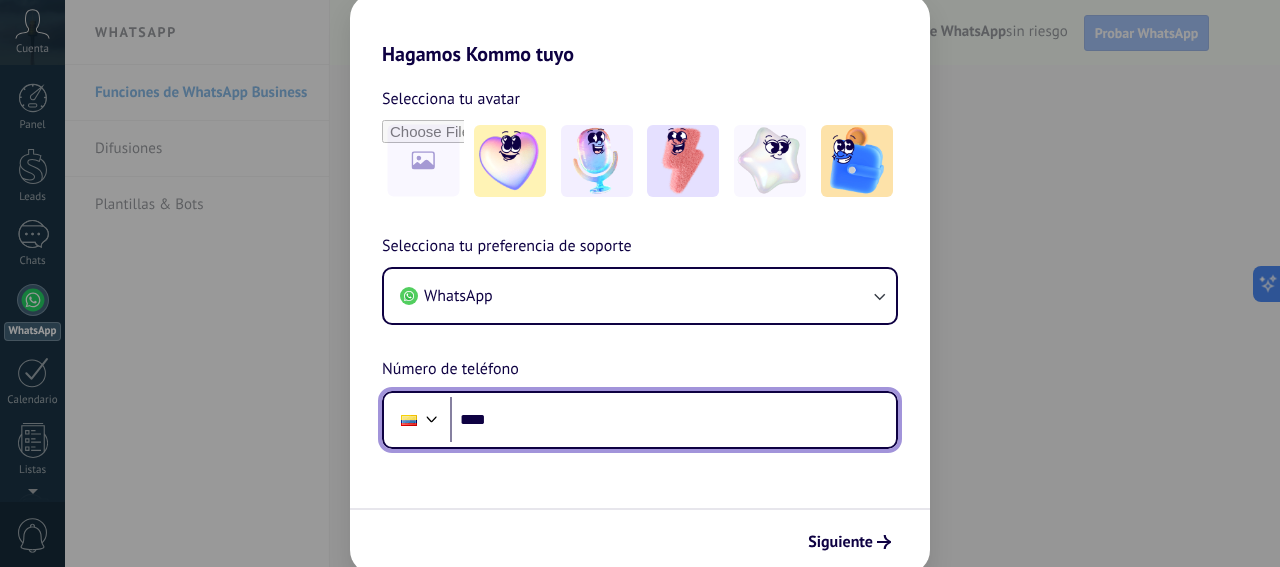 click on "****" at bounding box center [673, 420] 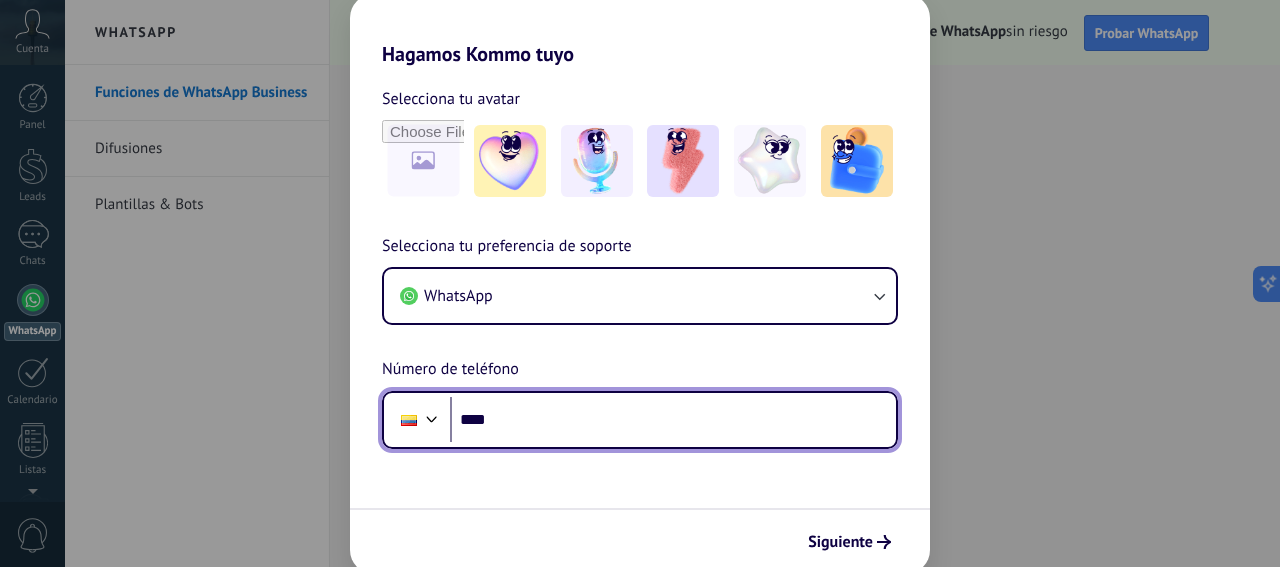 click on "****" at bounding box center (673, 420) 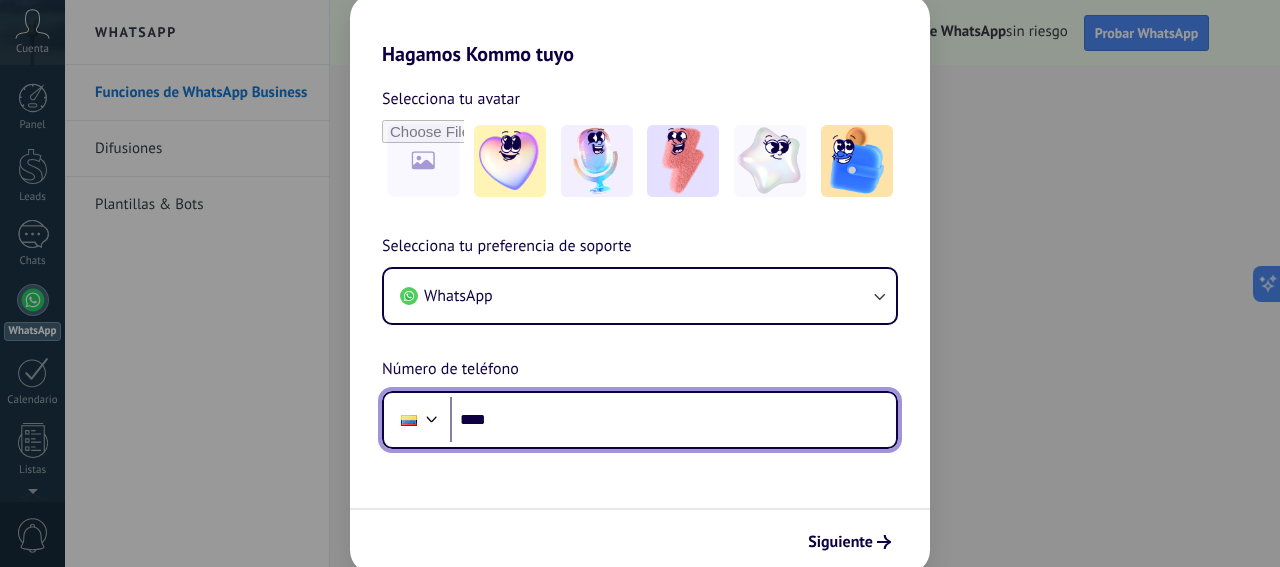 click on "****" at bounding box center [673, 420] 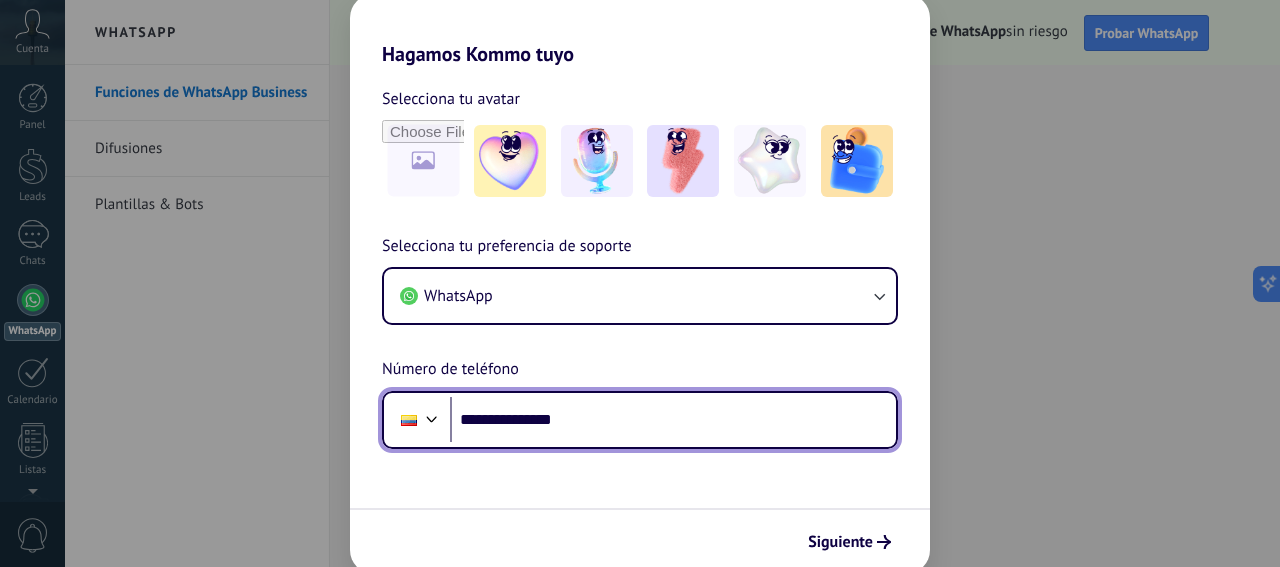 type on "**********" 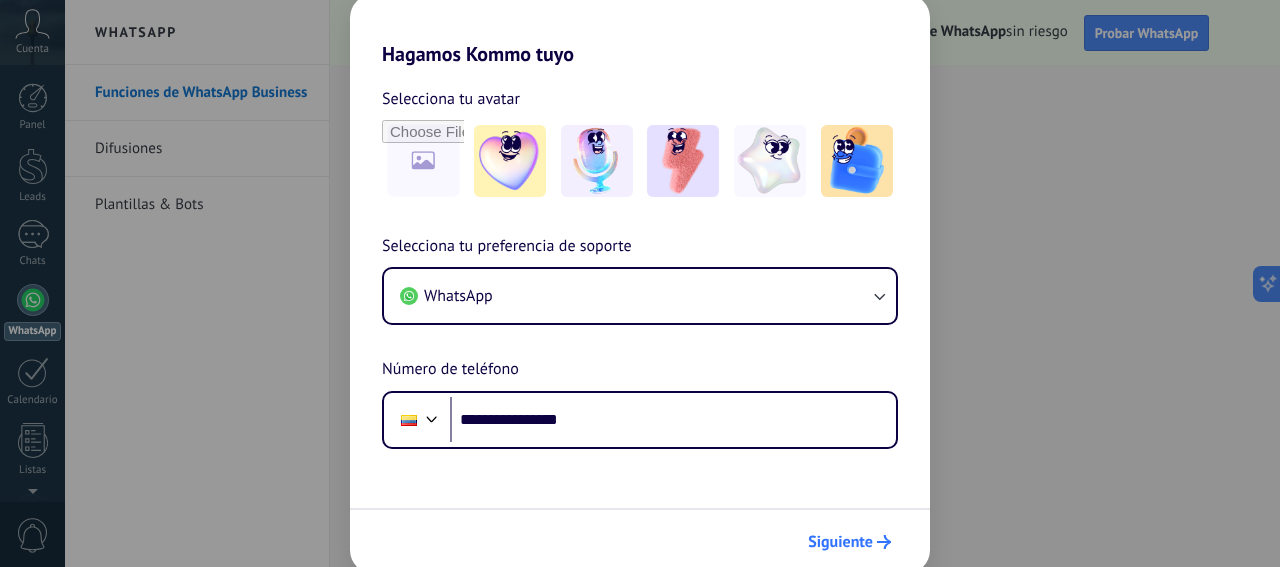 click on "Siguiente" at bounding box center (849, 542) 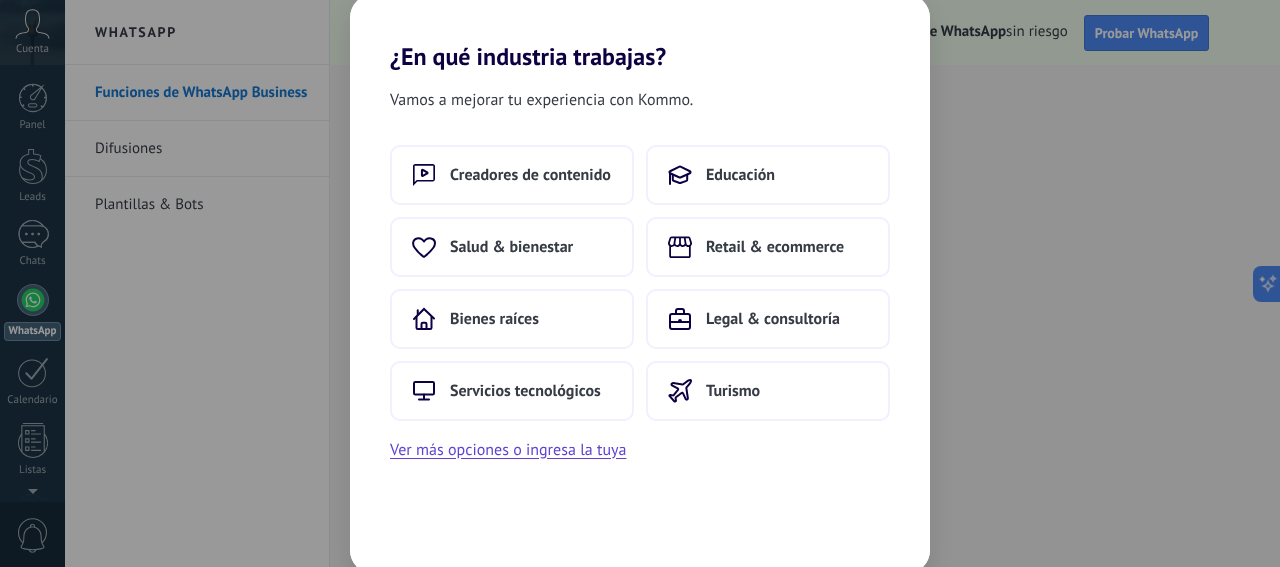 scroll, scrollTop: 0, scrollLeft: 0, axis: both 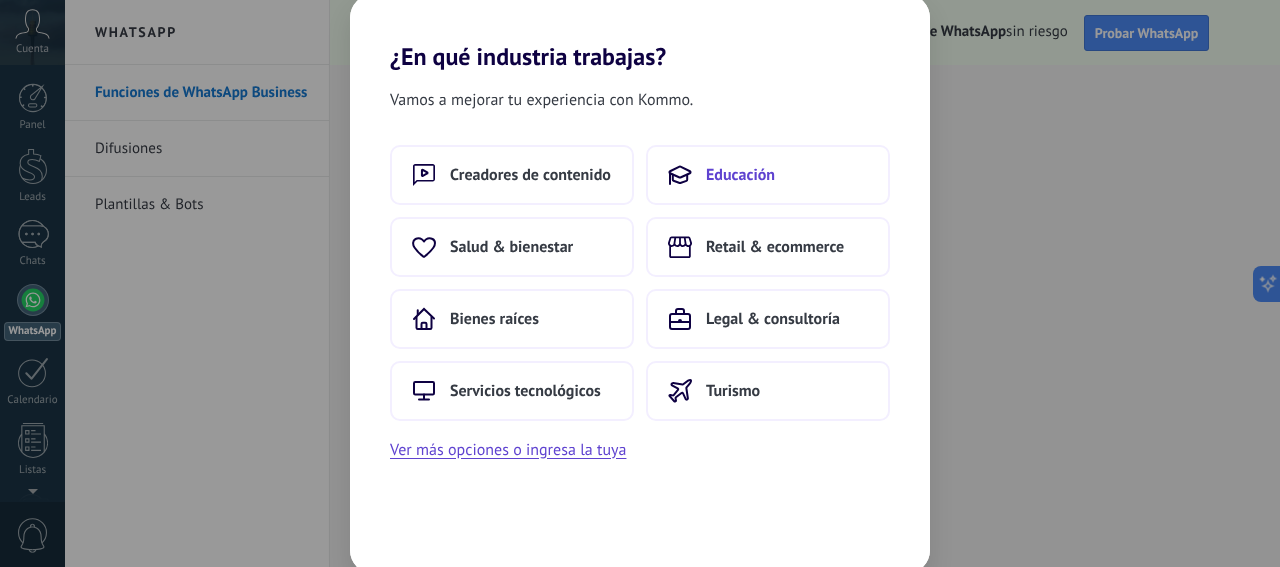 click on "Educación" at bounding box center [768, 175] 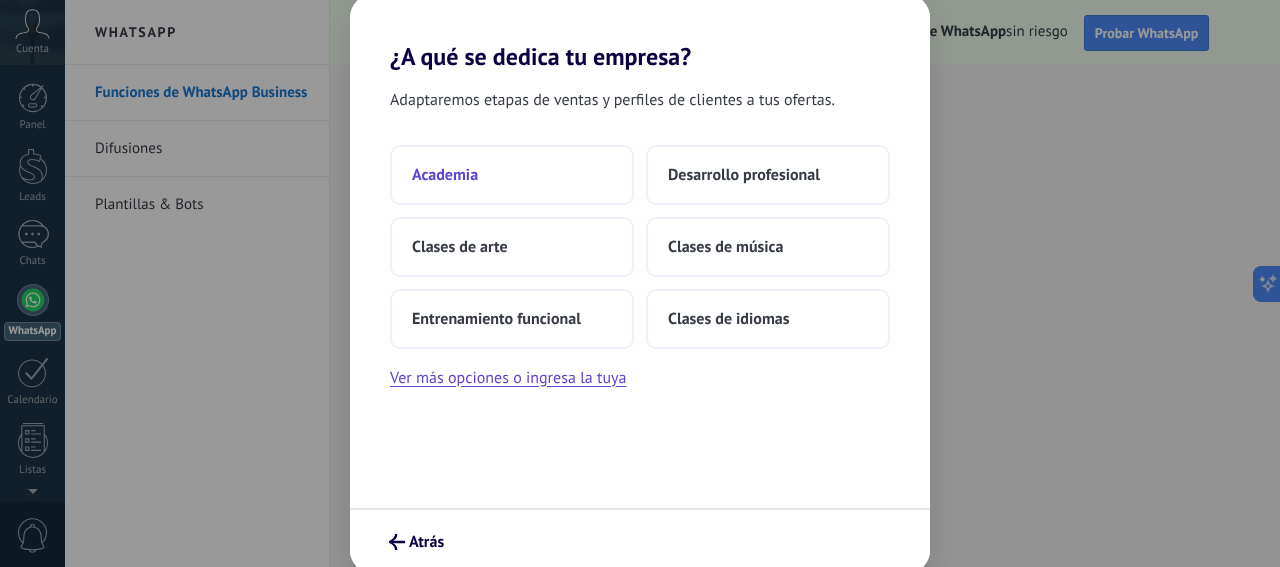 click on "Academia" at bounding box center (512, 175) 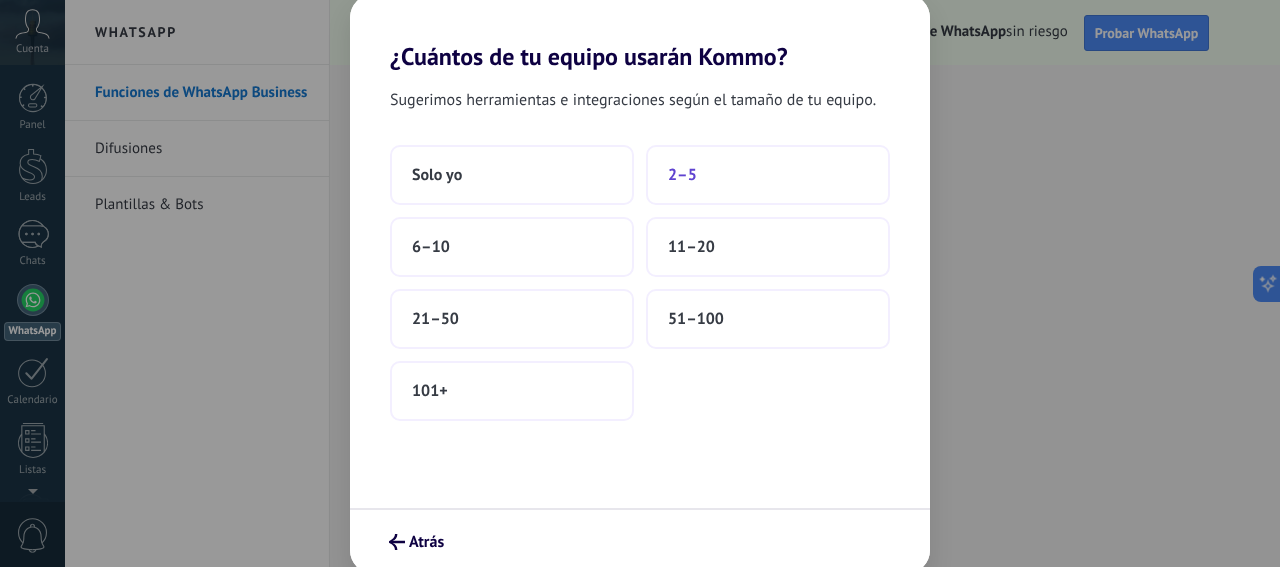 click on "2–5" at bounding box center [768, 175] 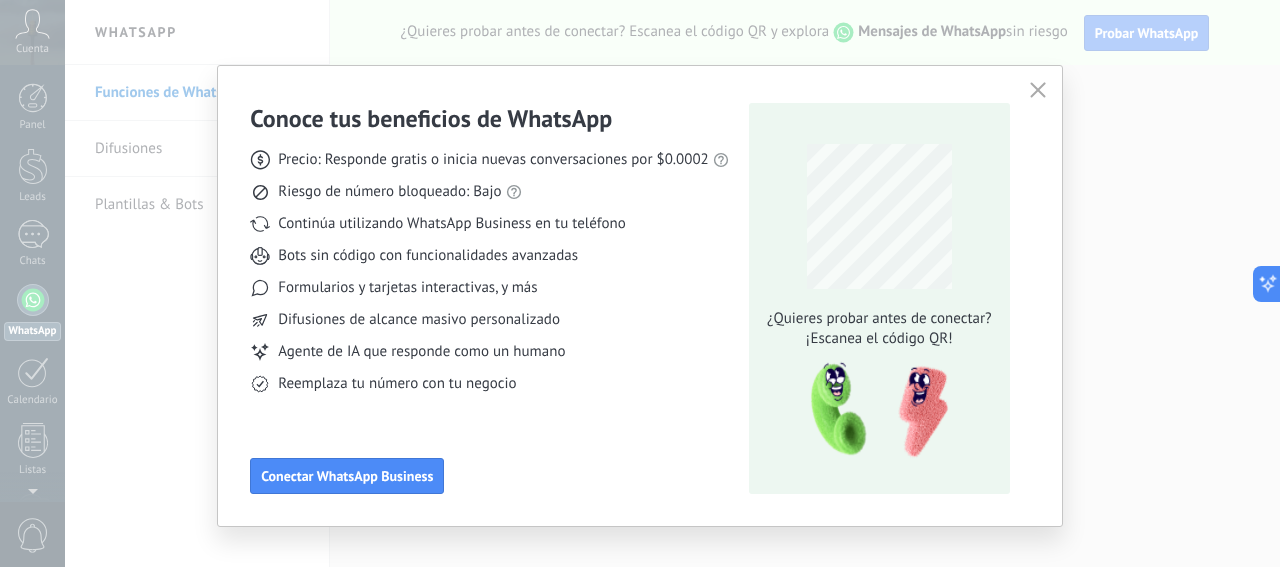 scroll, scrollTop: 24, scrollLeft: 0, axis: vertical 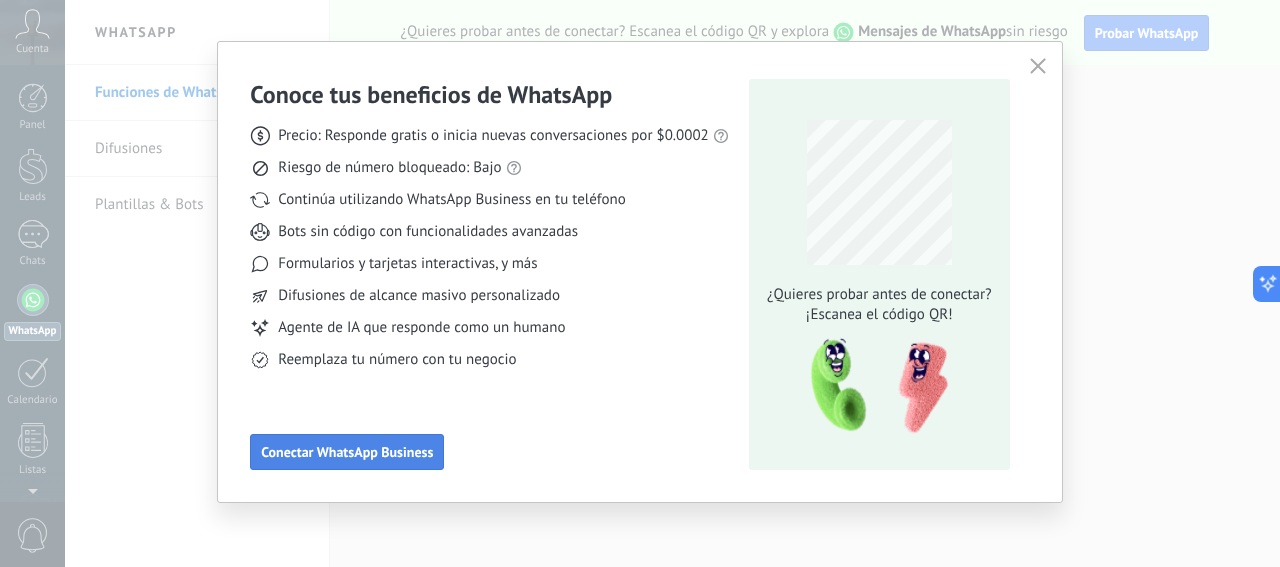 click on "Conectar WhatsApp Business" at bounding box center [347, 452] 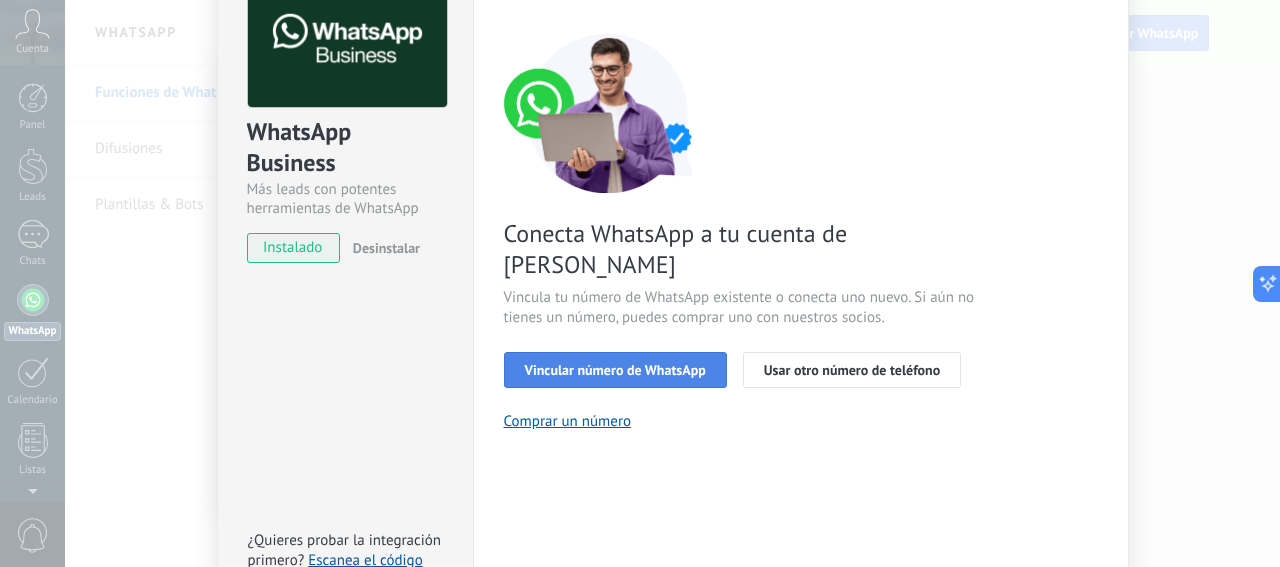 scroll, scrollTop: 41, scrollLeft: 0, axis: vertical 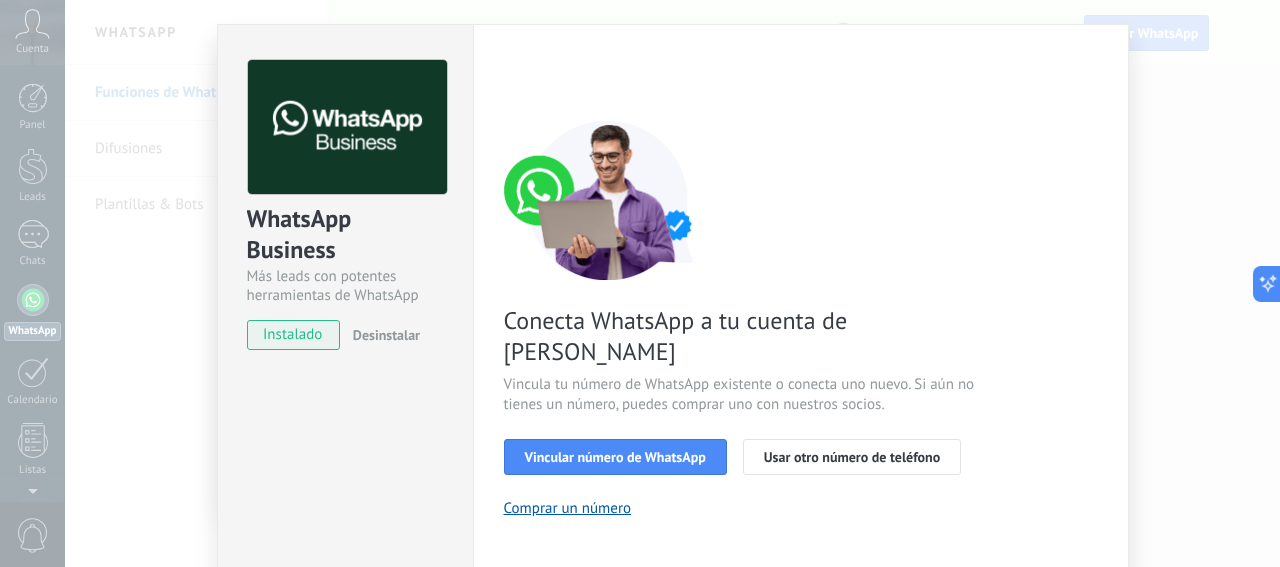 click on "instalado" at bounding box center (293, 335) 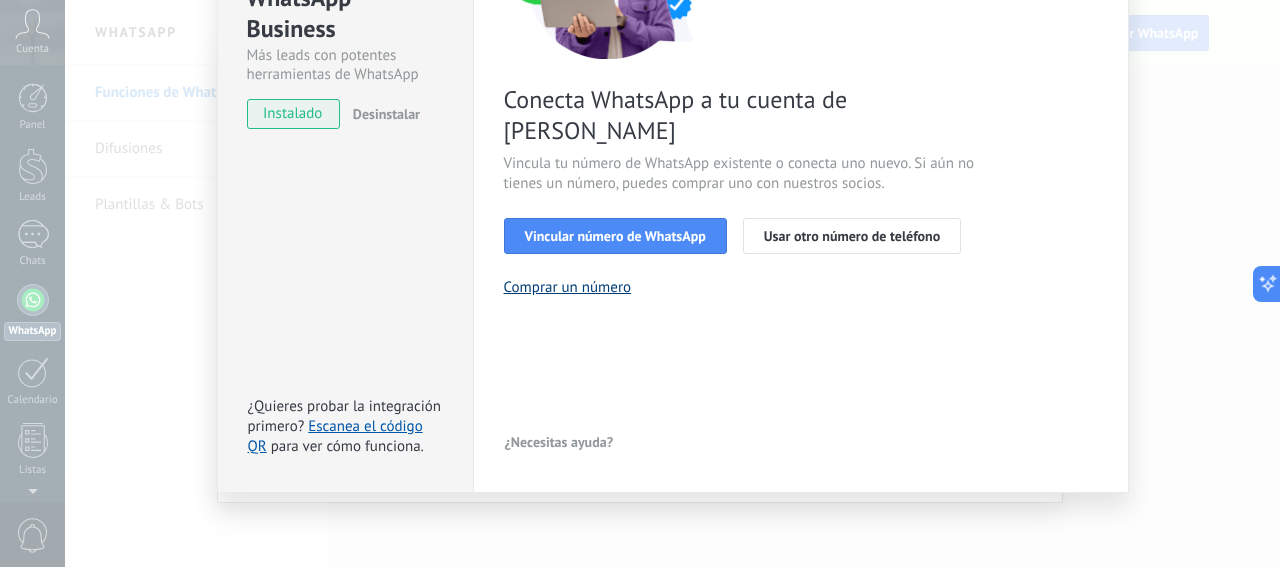 scroll, scrollTop: 19, scrollLeft: 0, axis: vertical 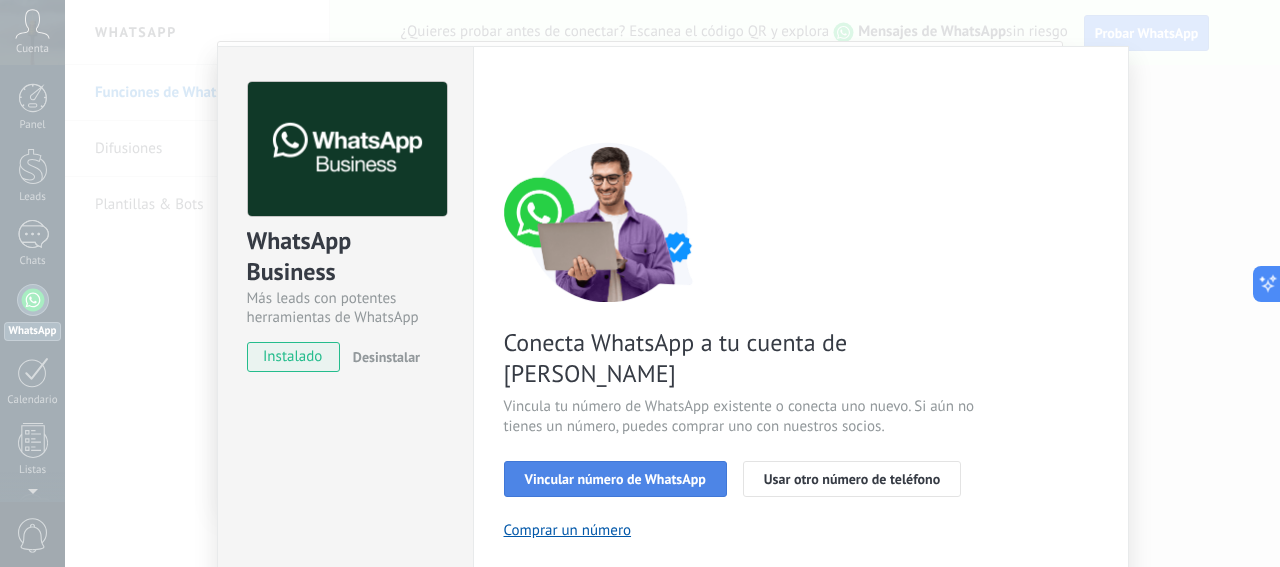 click on "Vincular número de WhatsApp" at bounding box center [615, 479] 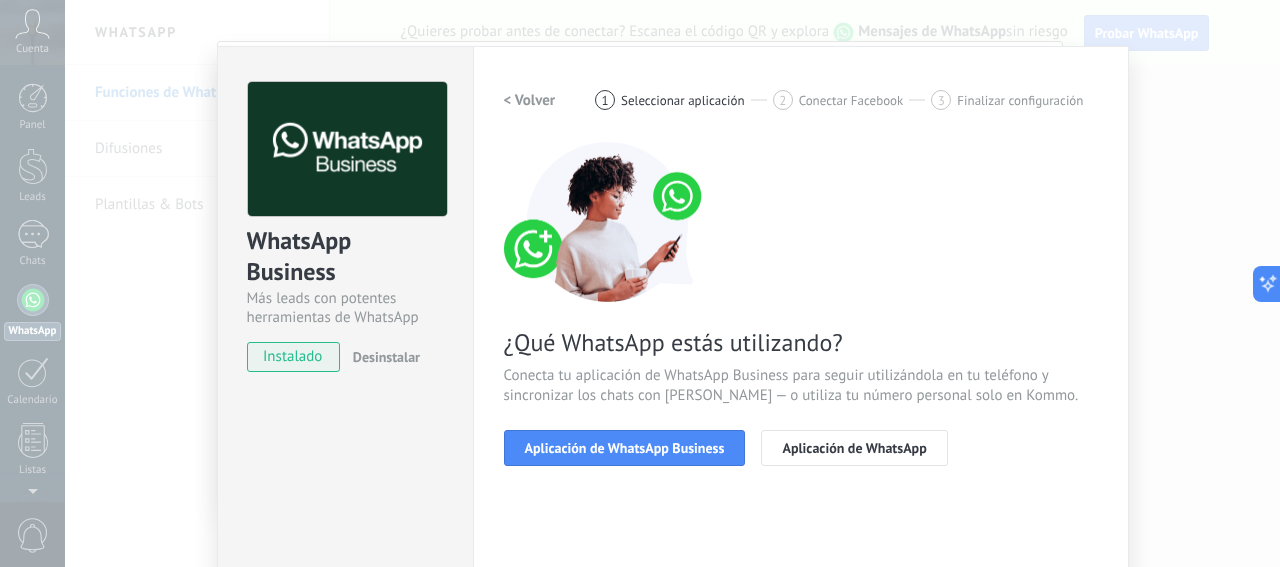 scroll, scrollTop: 57, scrollLeft: 0, axis: vertical 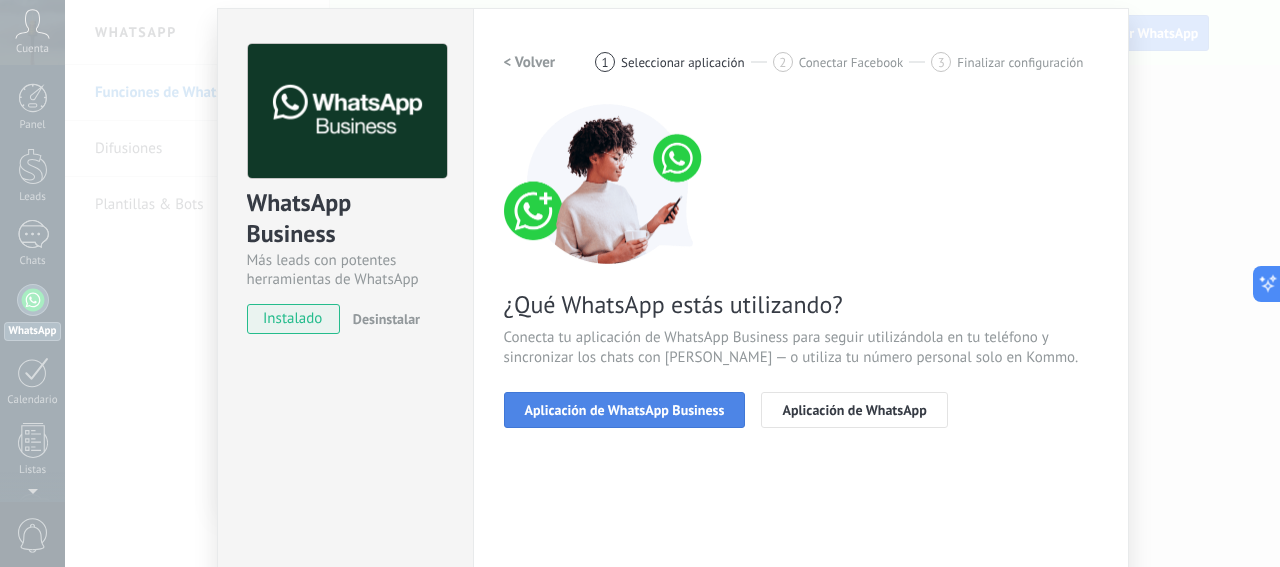 click on "Aplicación de WhatsApp Business" at bounding box center [625, 410] 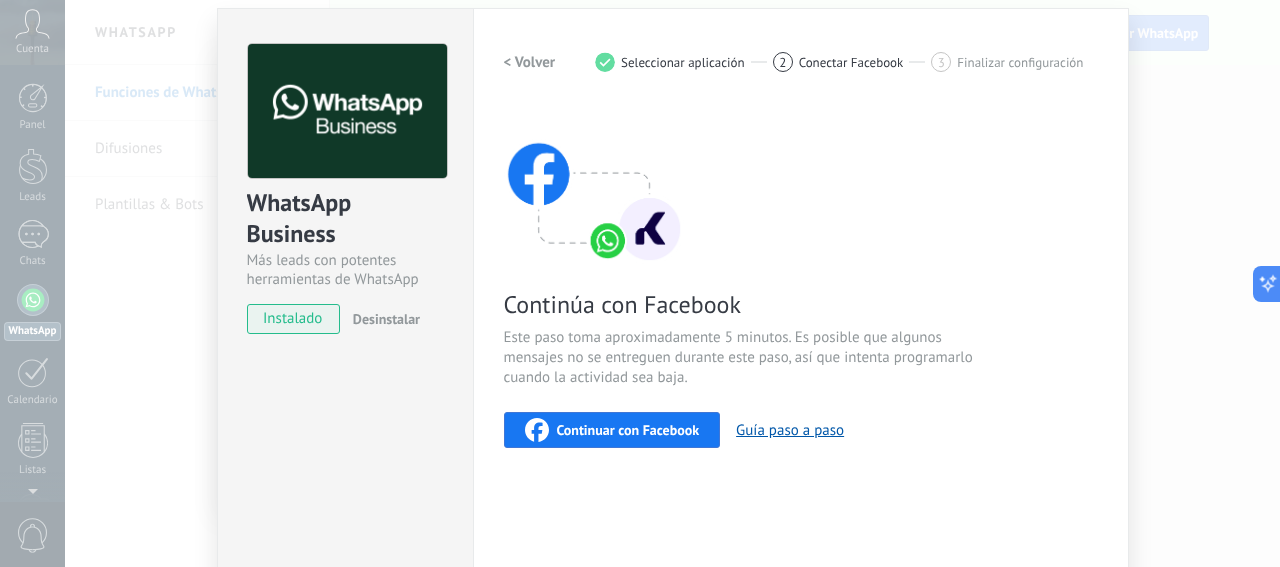 click on "Continuar con Facebook" at bounding box center (628, 430) 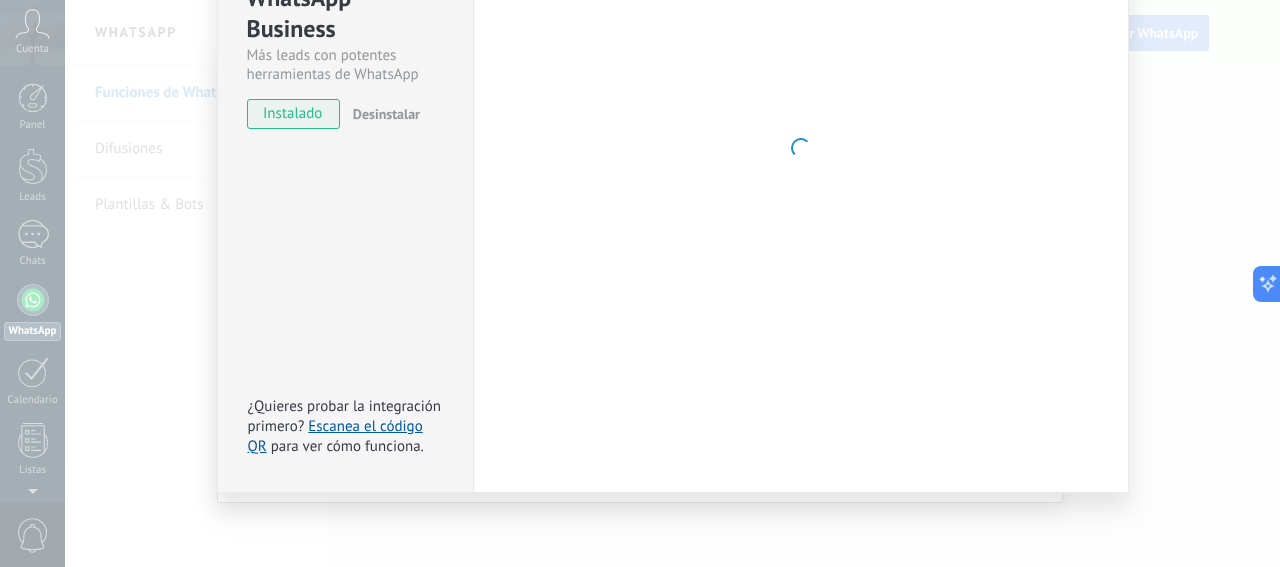 scroll, scrollTop: 0, scrollLeft: 0, axis: both 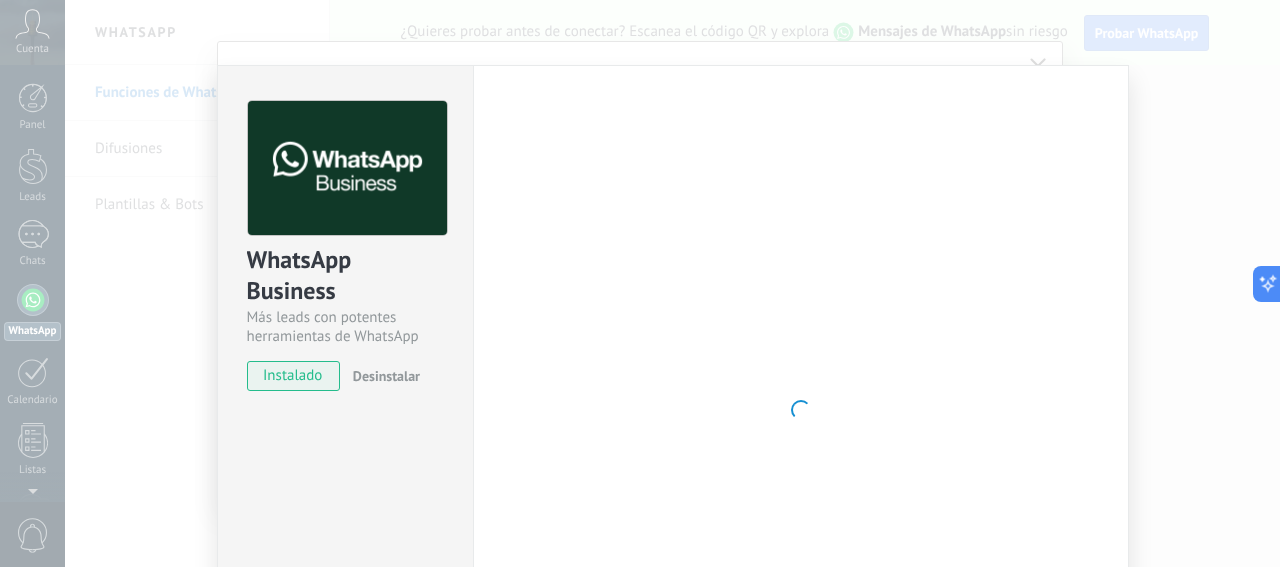 click at bounding box center [801, 410] 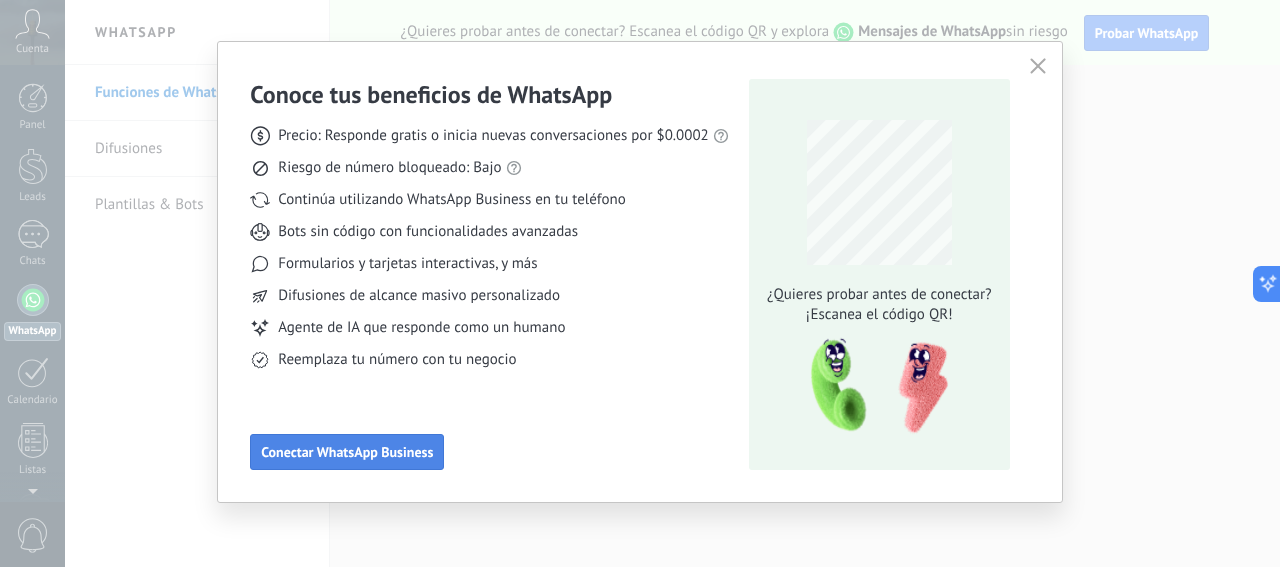click on "Conectar WhatsApp Business" at bounding box center (347, 452) 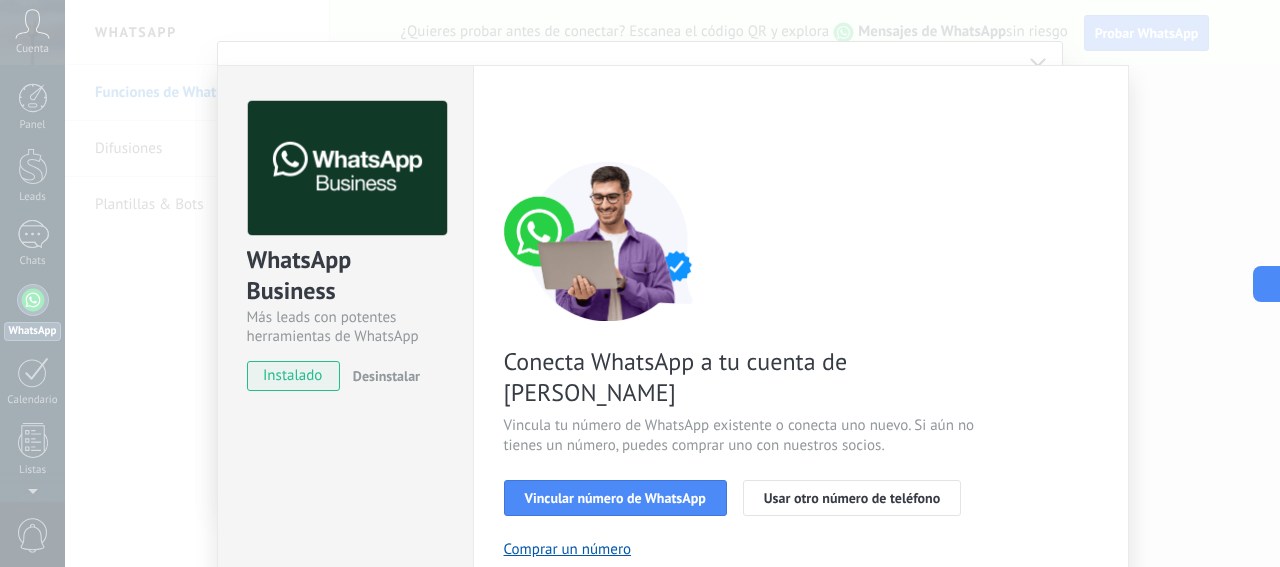 scroll, scrollTop: 262, scrollLeft: 0, axis: vertical 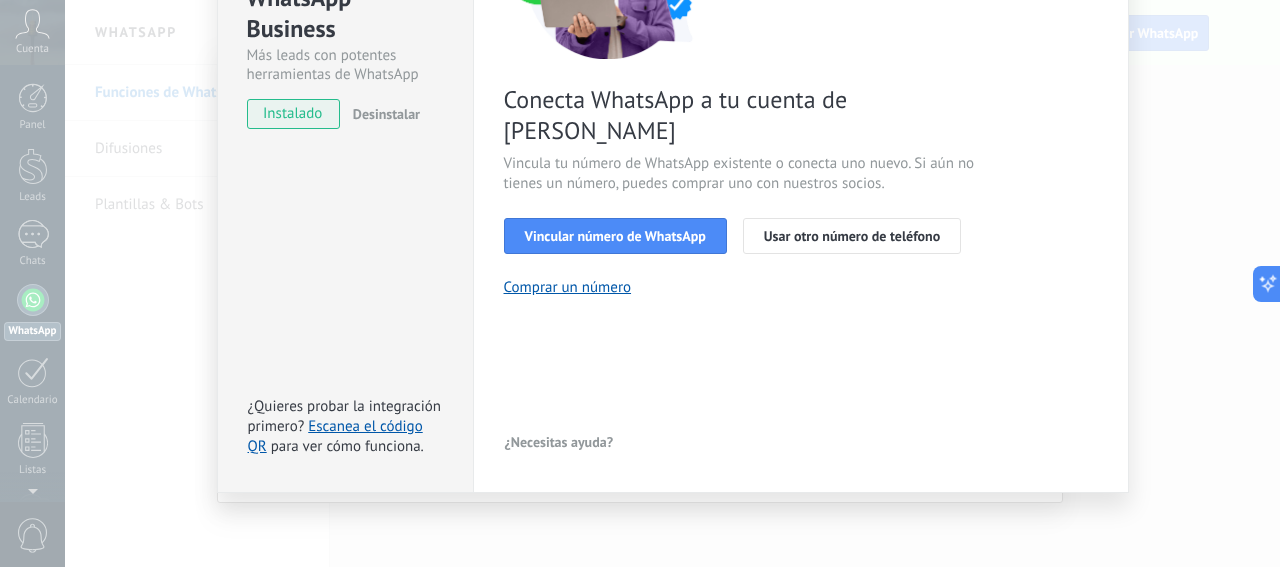 click on "WhatsApp Business Más leads con potentes herramientas de WhatsApp instalado Desinstalar ¿Quieres probar la integración primero?   Escanea el código QR   para ver cómo funciona. Configuraciones Autorizaciones This tab logs the users who have granted integration access to this account. If you want to to remove a user's ability to send requests to the account on behalf of this integration, you can revoke access. If access is revoked from all users, the integration will stop working. This app is installed, but no one has given it access yet. WhatsApp Cloud API más _:  Guardar < Volver 1 Seleccionar aplicación 2 Conectar Facebook  3 Finalizar configuración Conecta WhatsApp a tu cuenta de Kommo Vincula tu número de WhatsApp existente o conecta uno nuevo. Si aún no tienes un número, puedes comprar uno con nuestros socios. Vincular número de WhatsApp Usar otro número de teléfono Comprar un número ¿Necesitas ayuda?" at bounding box center [672, 283] 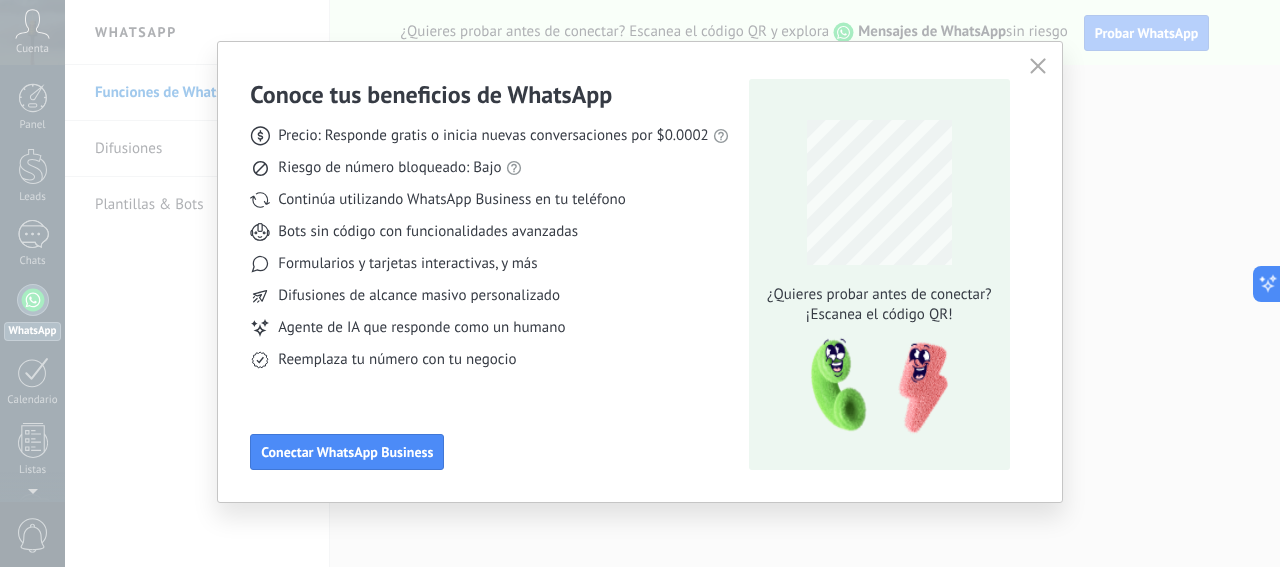 scroll, scrollTop: 0, scrollLeft: 0, axis: both 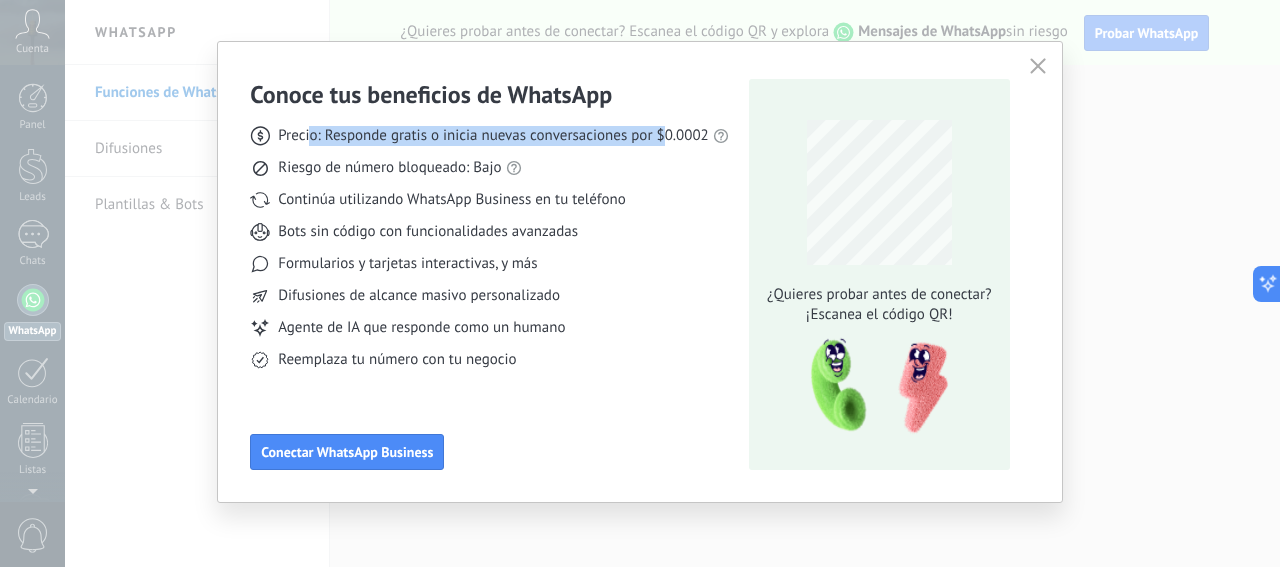 drag, startPoint x: 308, startPoint y: 134, endPoint x: 658, endPoint y: 136, distance: 350.0057 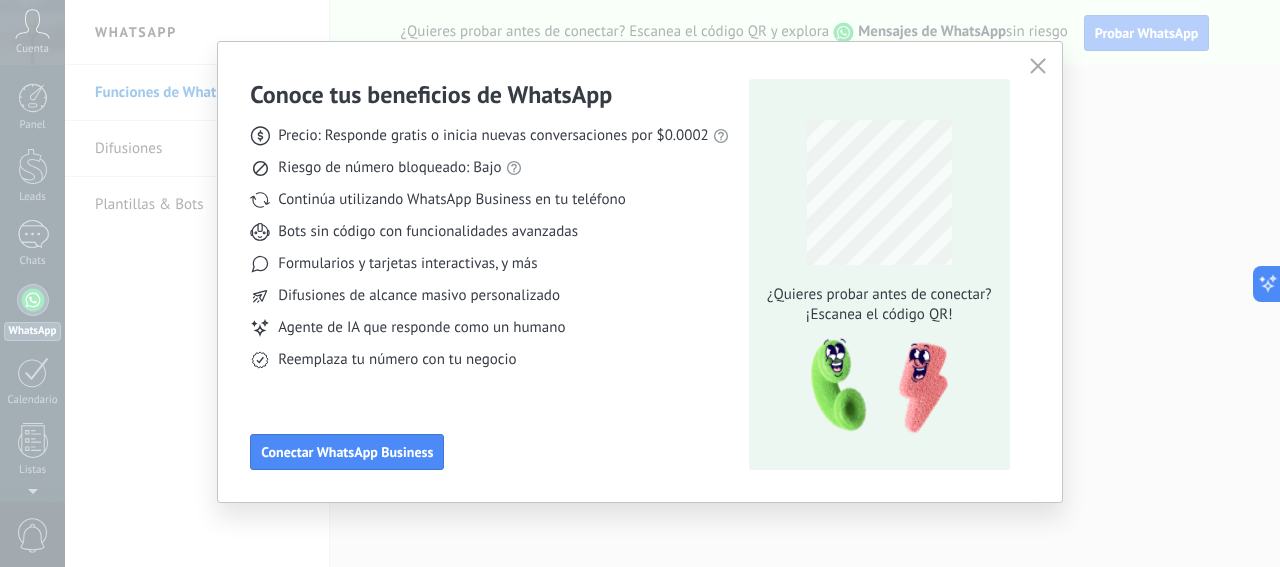 click on "Riesgo de número bloqueado: Bajo" at bounding box center [489, 168] 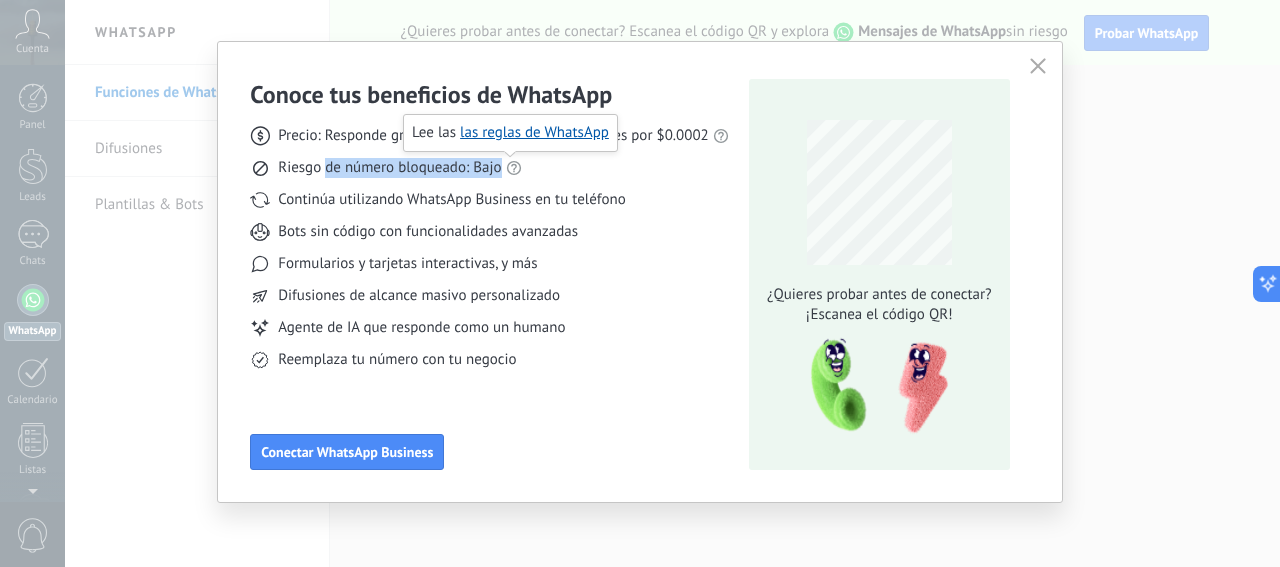 drag, startPoint x: 324, startPoint y: 168, endPoint x: 520, endPoint y: 167, distance: 196.00255 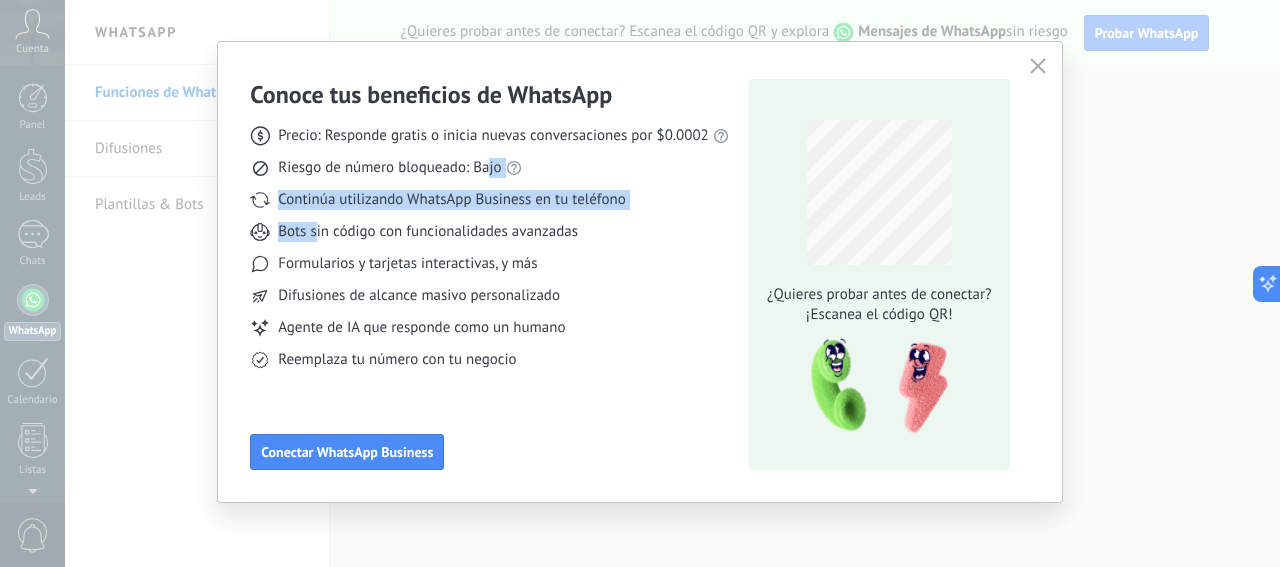 drag, startPoint x: 311, startPoint y: 216, endPoint x: 538, endPoint y: 179, distance: 229.99565 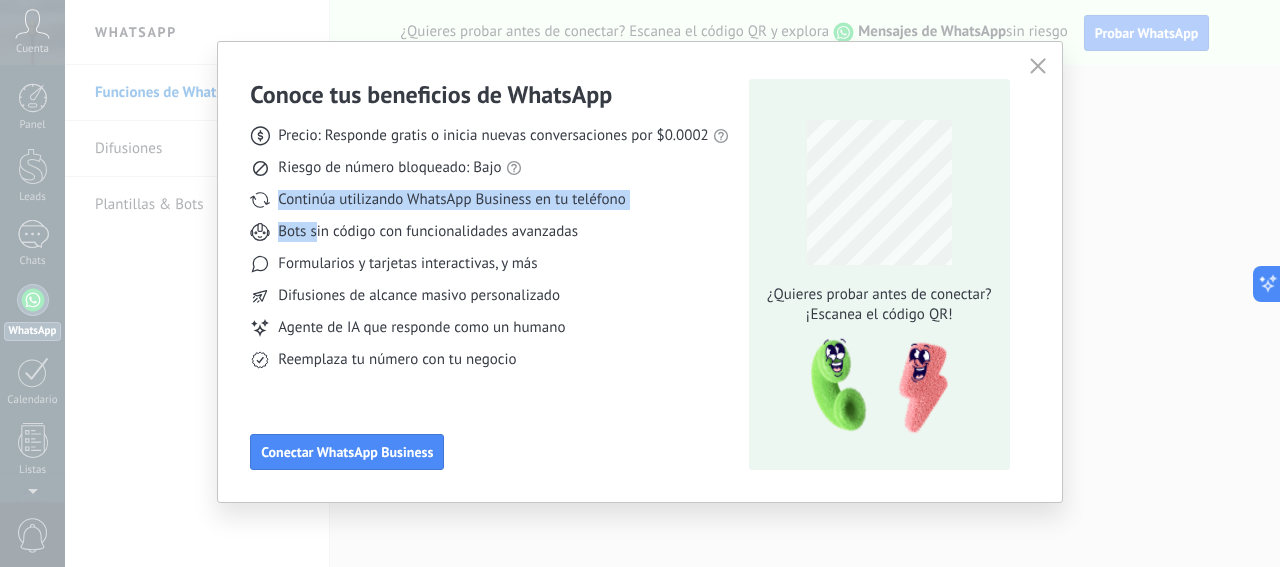 click on "Precio: Responde gratis o inicia nuevas conversaciones por $0.0002 Riesgo de número bloqueado: Bajo Continúa utilizando WhatsApp Business en tu teléfono Bots sin código con funcionalidades avanzadas Formularios y tarjetas interactivas, y más Difusiones de alcance masivo personalizado Agente de IA que responde como un humano Reemplaza tu número con tu negocio" at bounding box center [489, 240] 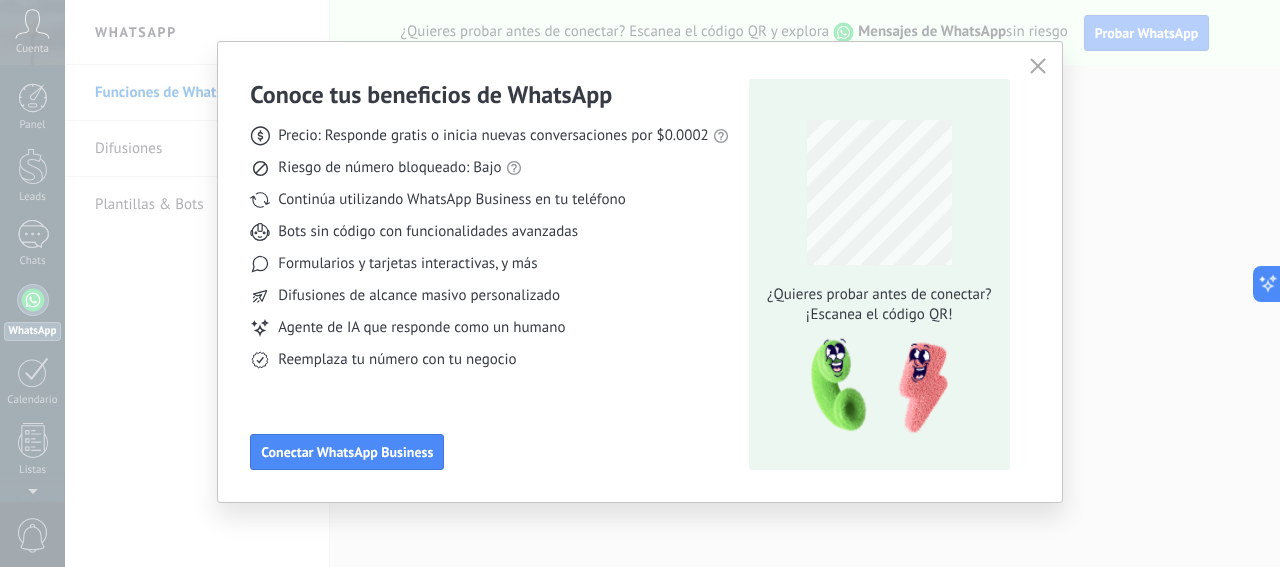 drag, startPoint x: 466, startPoint y: 207, endPoint x: 629, endPoint y: 215, distance: 163.1962 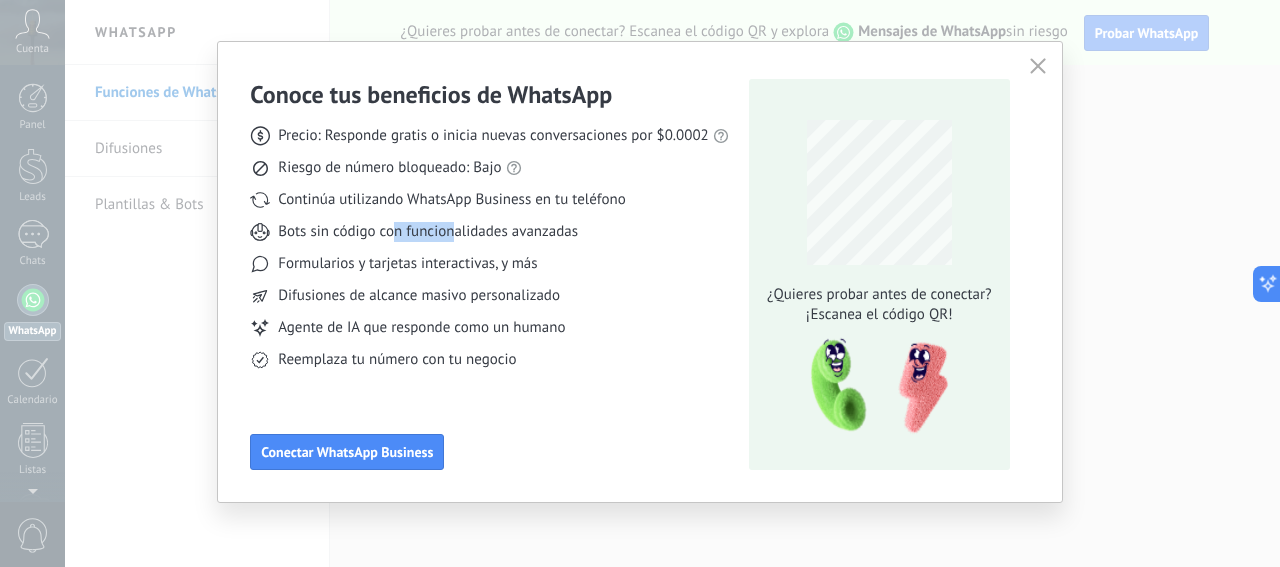 drag, startPoint x: 452, startPoint y: 230, endPoint x: 576, endPoint y: 229, distance: 124.004036 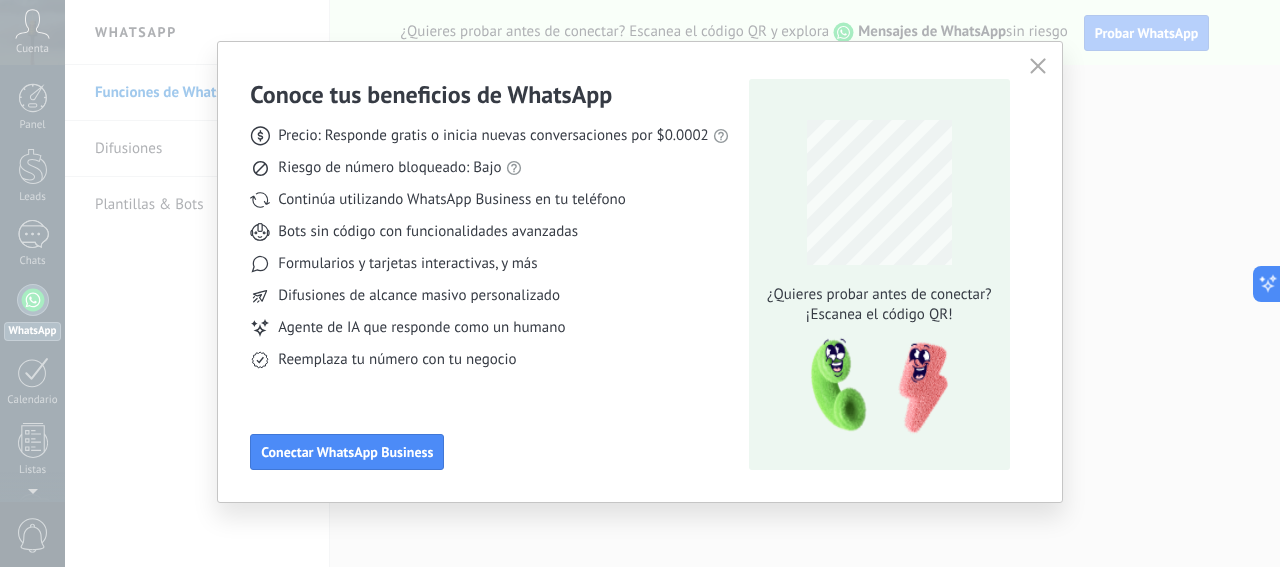 click on "Bots sin código con funcionalidades avanzadas" at bounding box center (489, 232) 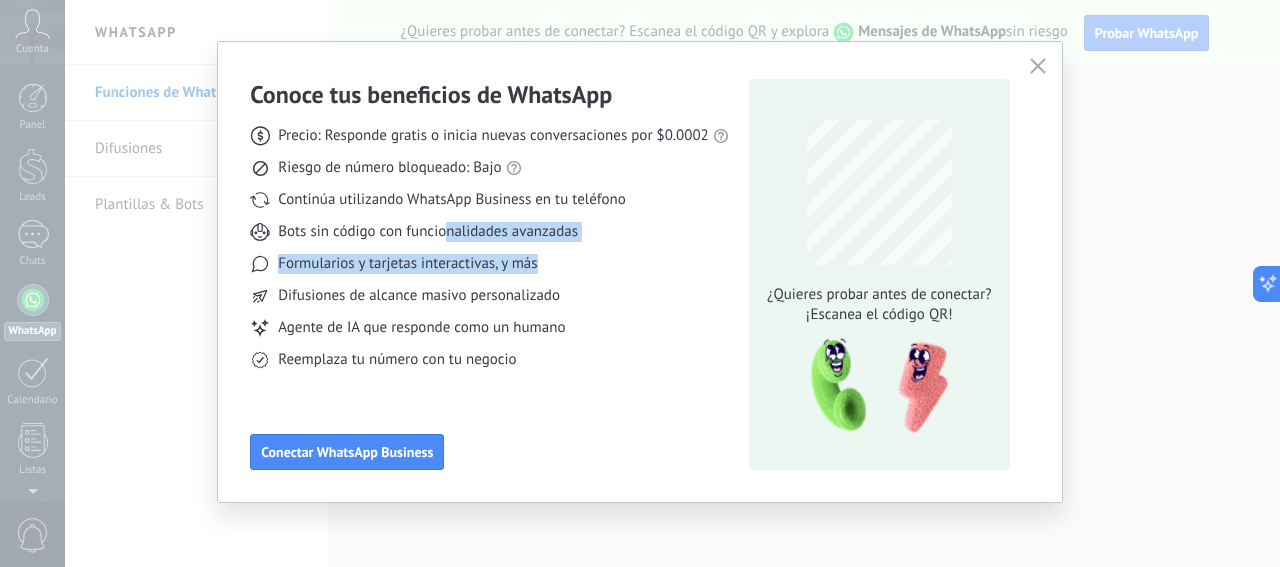 click on "Formularios y tarjetas interactivas, y más" at bounding box center (489, 264) 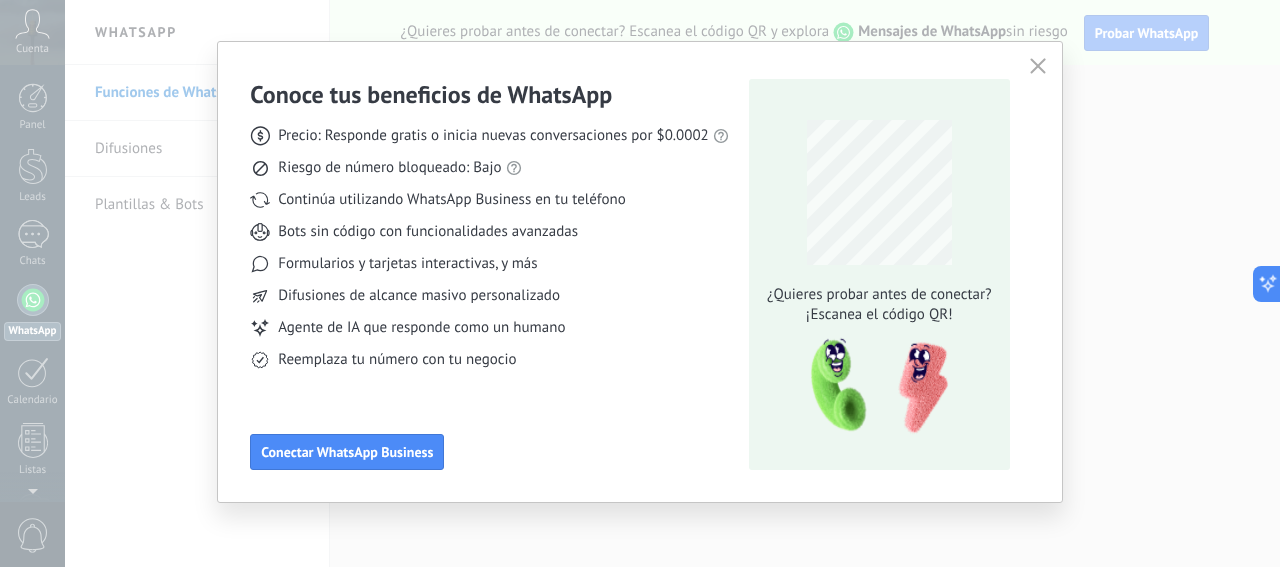 drag, startPoint x: 413, startPoint y: 268, endPoint x: 513, endPoint y: 297, distance: 104.120125 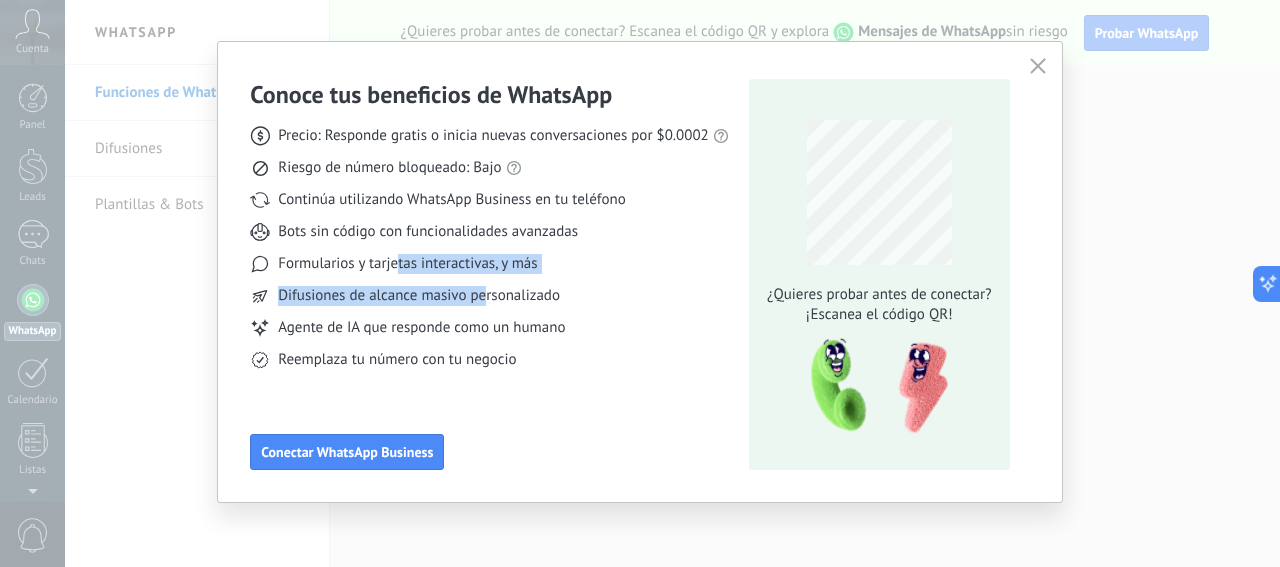 click on "Difusiones de alcance masivo personalizado" at bounding box center [419, 296] 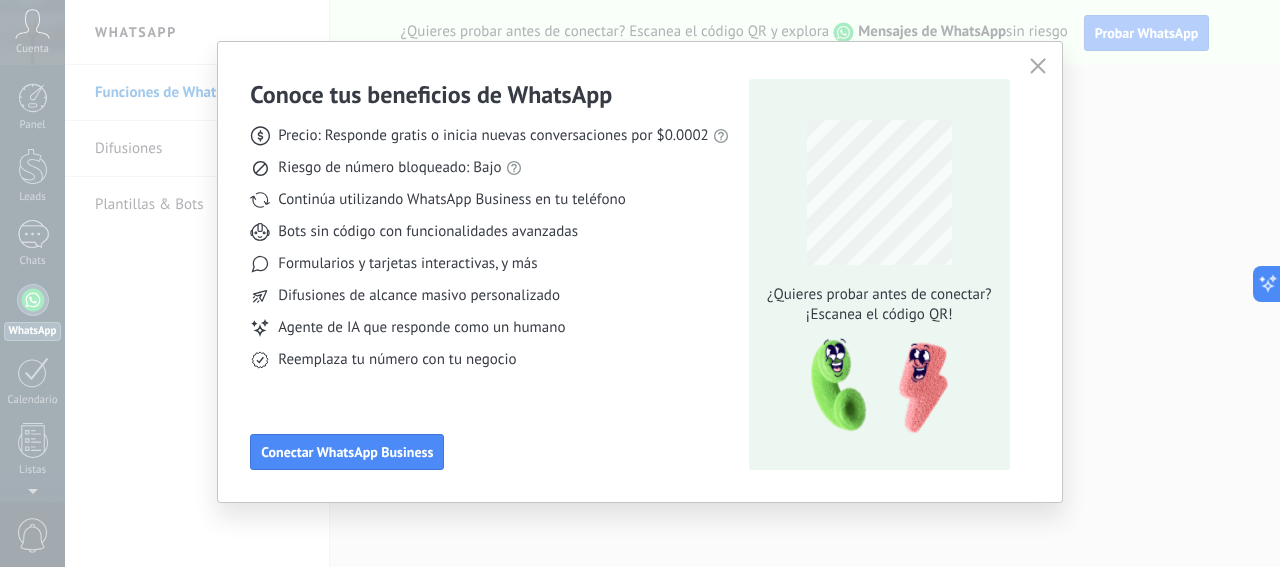 drag, startPoint x: 304, startPoint y: 269, endPoint x: 426, endPoint y: 258, distance: 122.494896 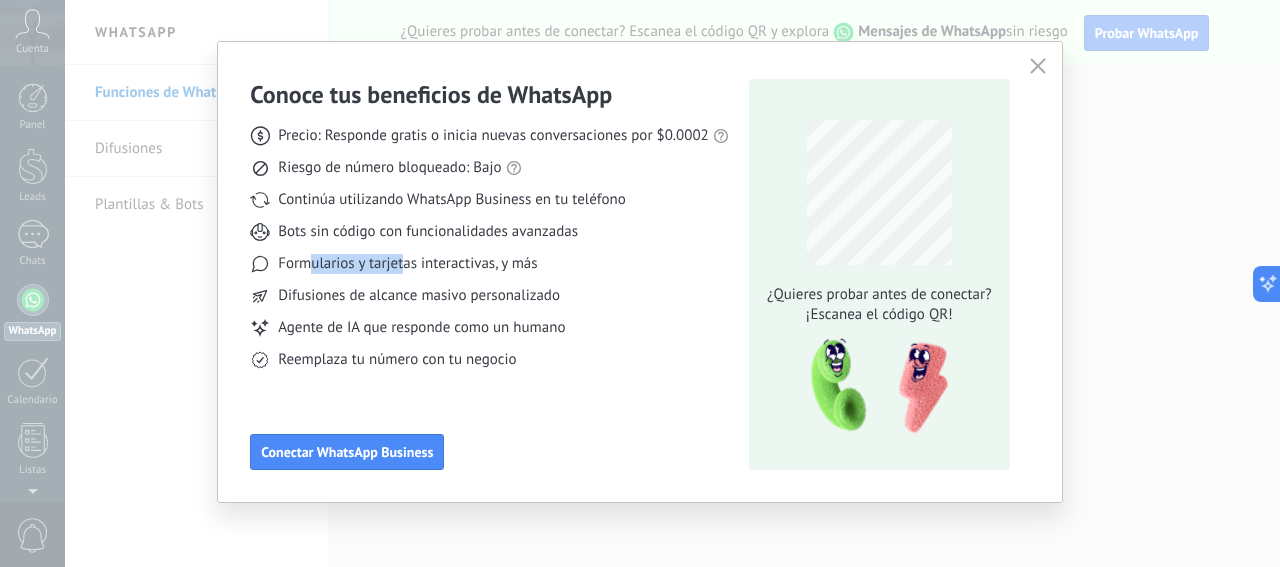 click on "Formularios y tarjetas interactivas, y más" at bounding box center (407, 264) 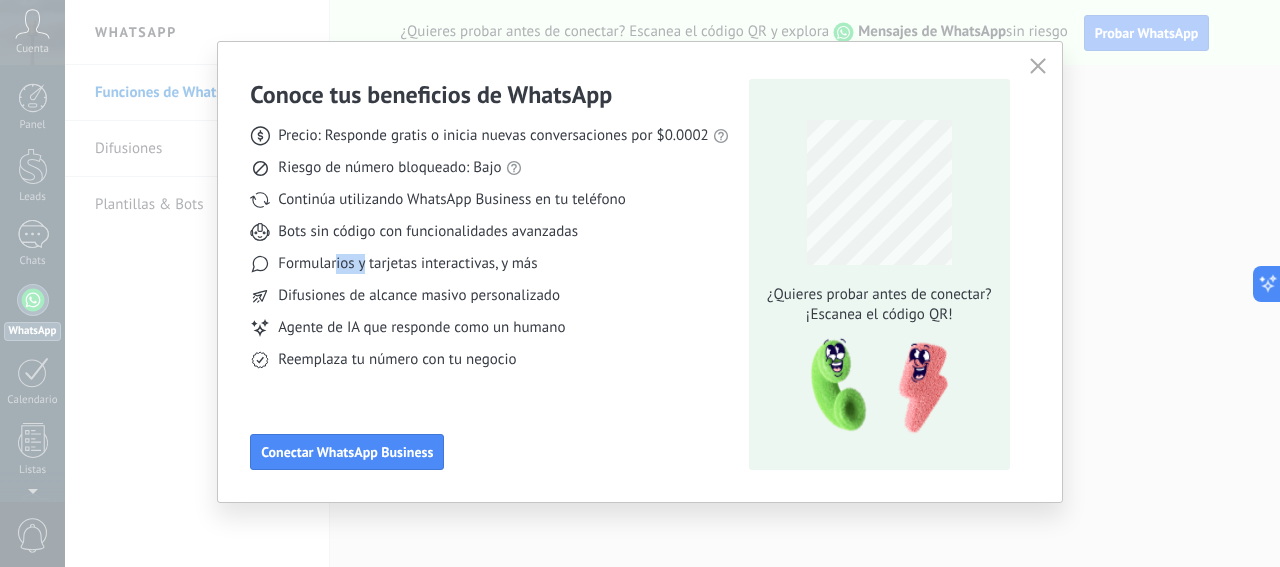 drag, startPoint x: 332, startPoint y: 251, endPoint x: 440, endPoint y: 260, distance: 108.37435 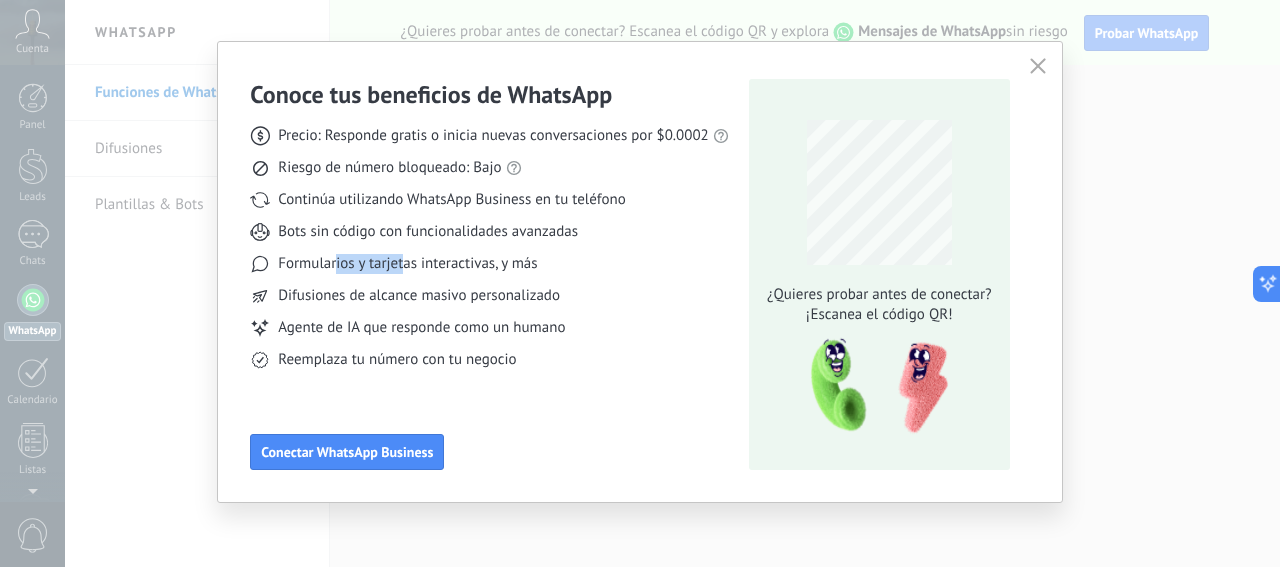 click on "Formularios y tarjetas interactivas, y más" at bounding box center (407, 264) 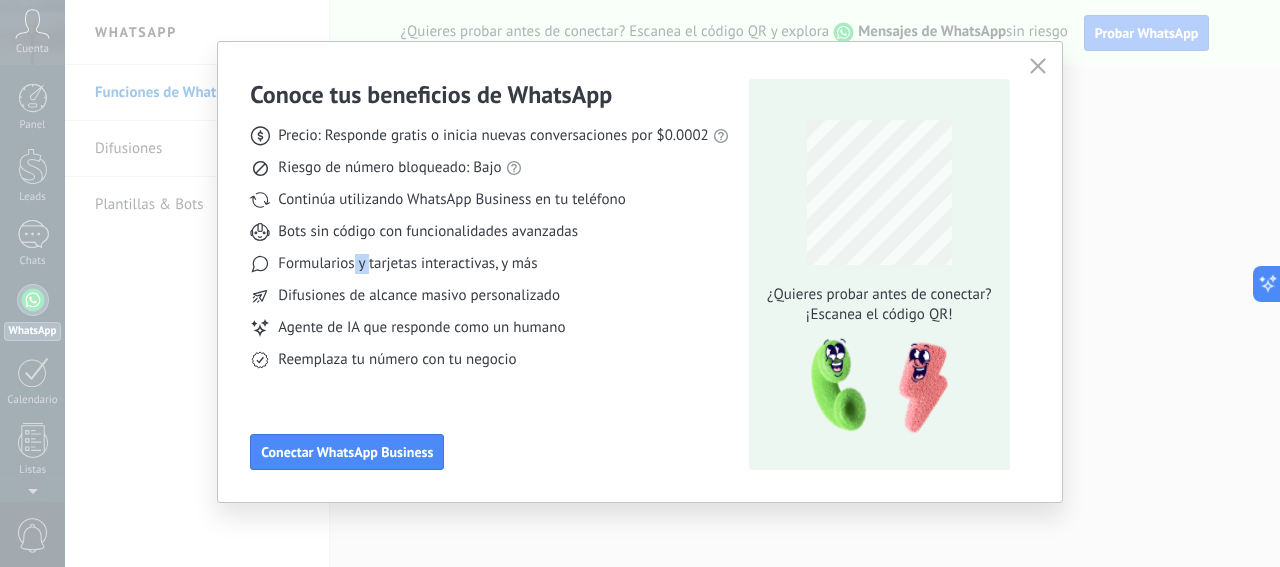 drag, startPoint x: 347, startPoint y: 273, endPoint x: 535, endPoint y: 265, distance: 188.17014 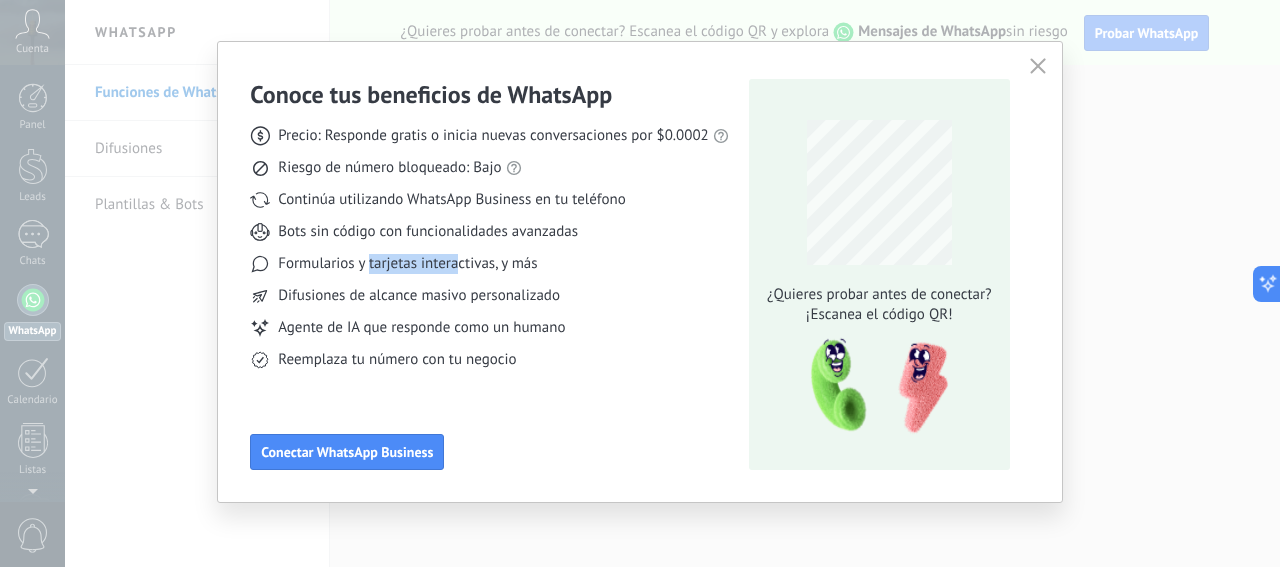 click on "Formularios y tarjetas interactivas, y más" at bounding box center (489, 264) 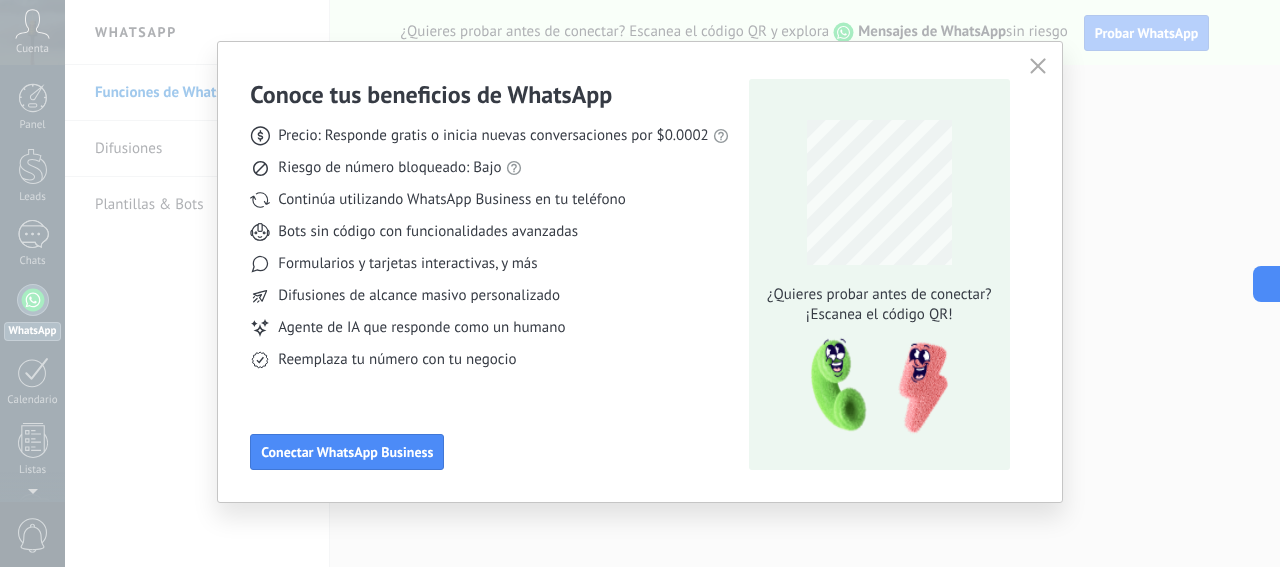 drag, startPoint x: 462, startPoint y: 263, endPoint x: 621, endPoint y: 274, distance: 159.38005 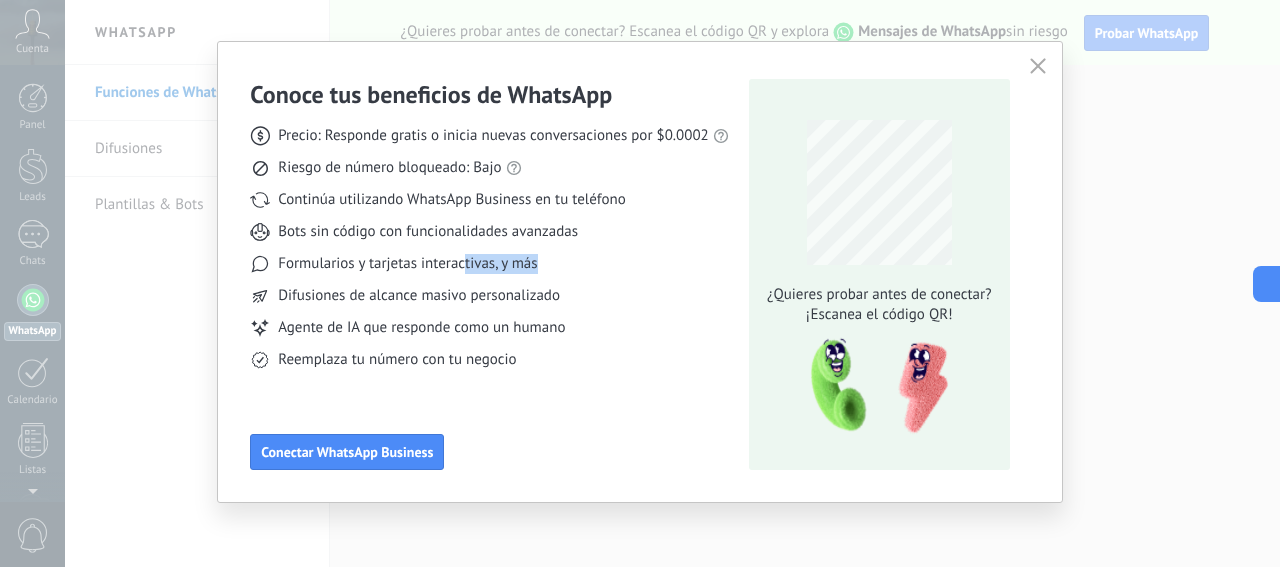 click on "Precio: Responde gratis o inicia nuevas conversaciones por $0.0002 Riesgo de número bloqueado: Bajo Continúa utilizando WhatsApp Business en tu teléfono Bots sin código con funcionalidades avanzadas Formularios y tarjetas interactivas, y más Difusiones de alcance masivo personalizado Agente de IA que responde como un humano Reemplaza tu número con tu negocio" at bounding box center [489, 240] 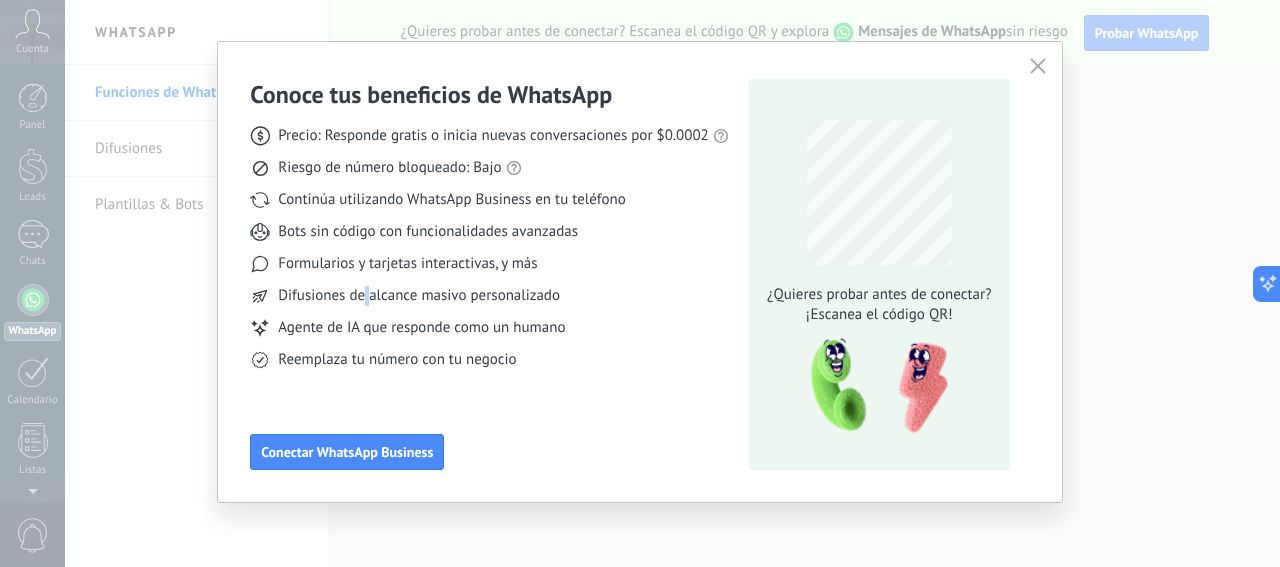 drag, startPoint x: 358, startPoint y: 292, endPoint x: 548, endPoint y: 318, distance: 191.77069 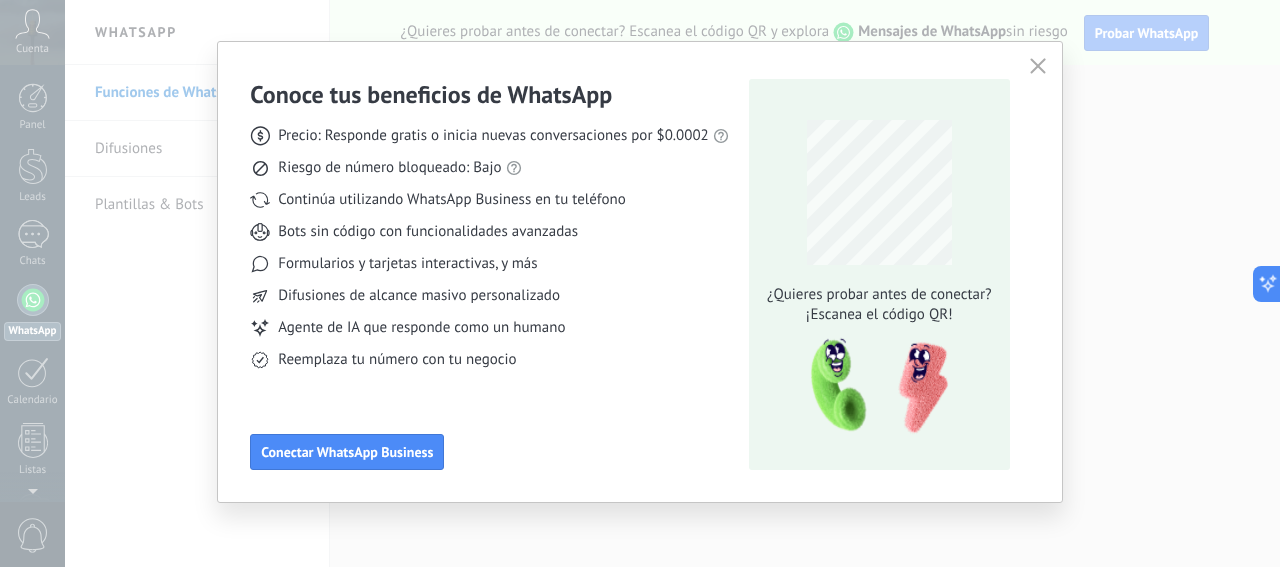 click on "Agente de IA que responde como un humano" at bounding box center [421, 328] 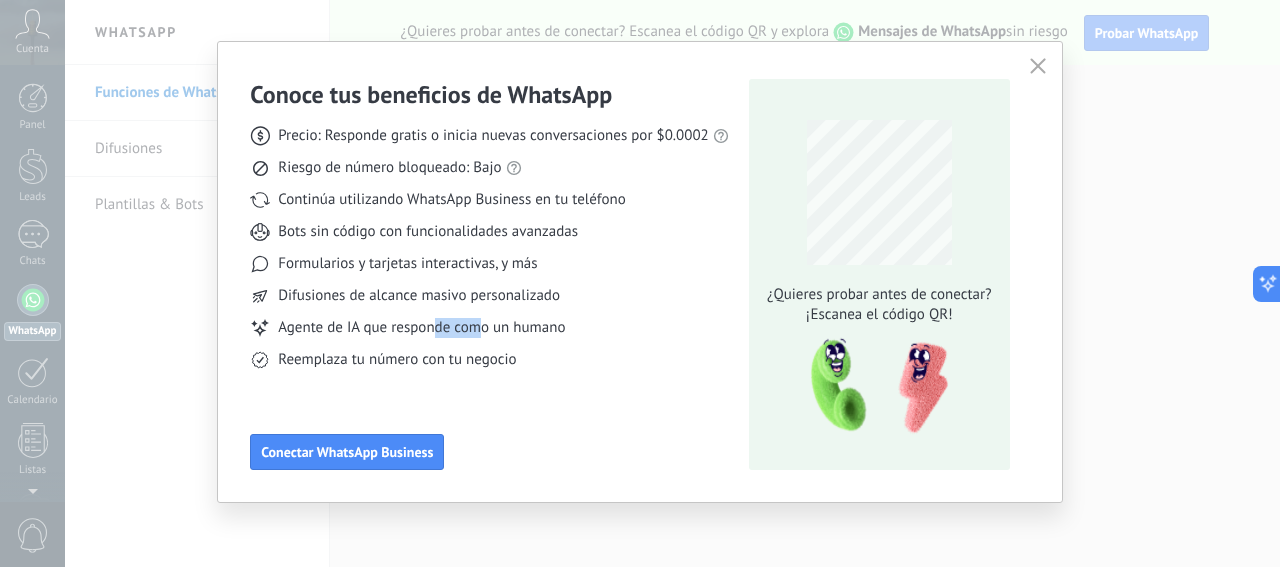 click on "Agente de IA que responde como un humano" at bounding box center [421, 328] 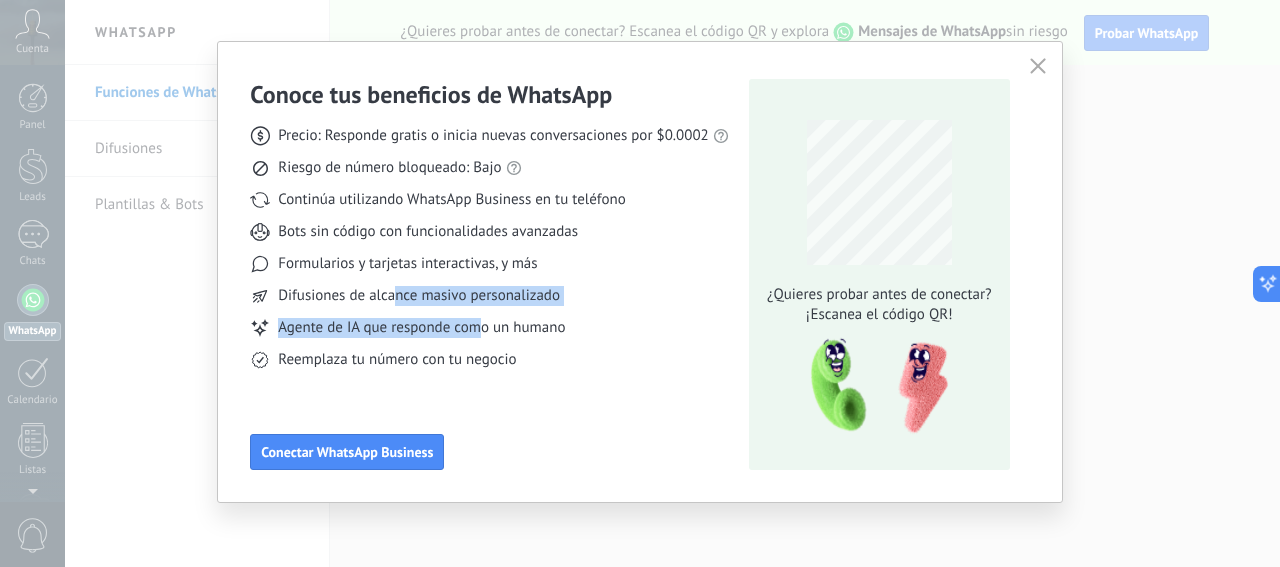 drag, startPoint x: 394, startPoint y: 310, endPoint x: 546, endPoint y: 347, distance: 156.43849 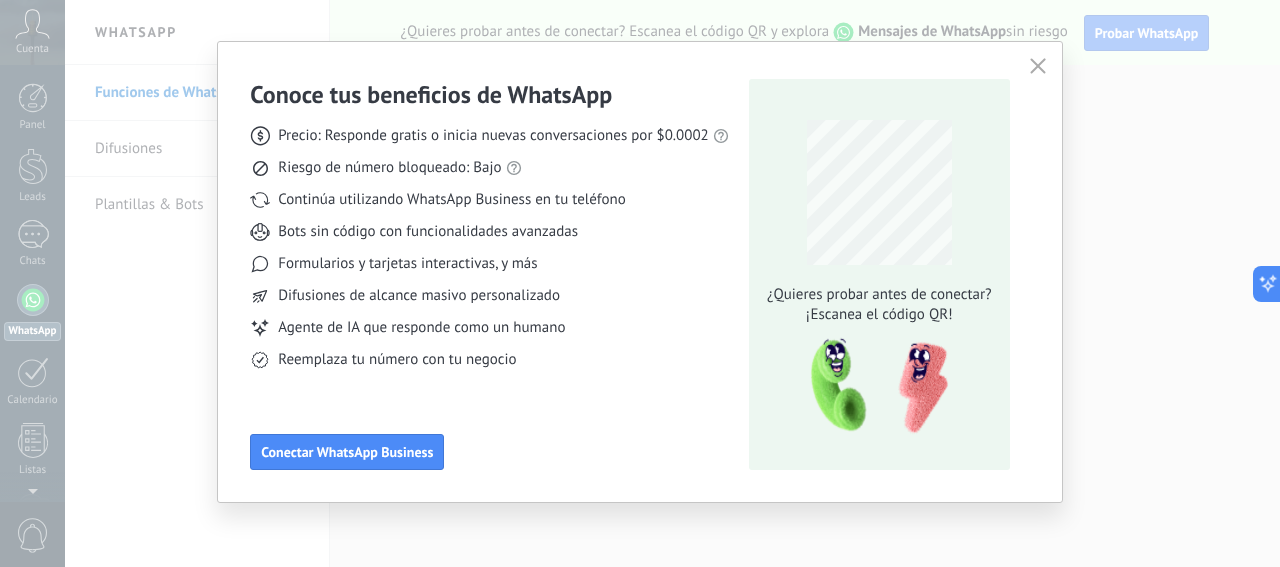 click on "Precio: Responde gratis o inicia nuevas conversaciones por $0.0002 Riesgo de número bloqueado: Bajo Continúa utilizando WhatsApp Business en tu teléfono Bots sin código con funcionalidades avanzadas Formularios y tarjetas interactivas, y más Difusiones de alcance masivo personalizado Agente de IA que responde como un humano Reemplaza tu número con tu negocio" at bounding box center [489, 240] 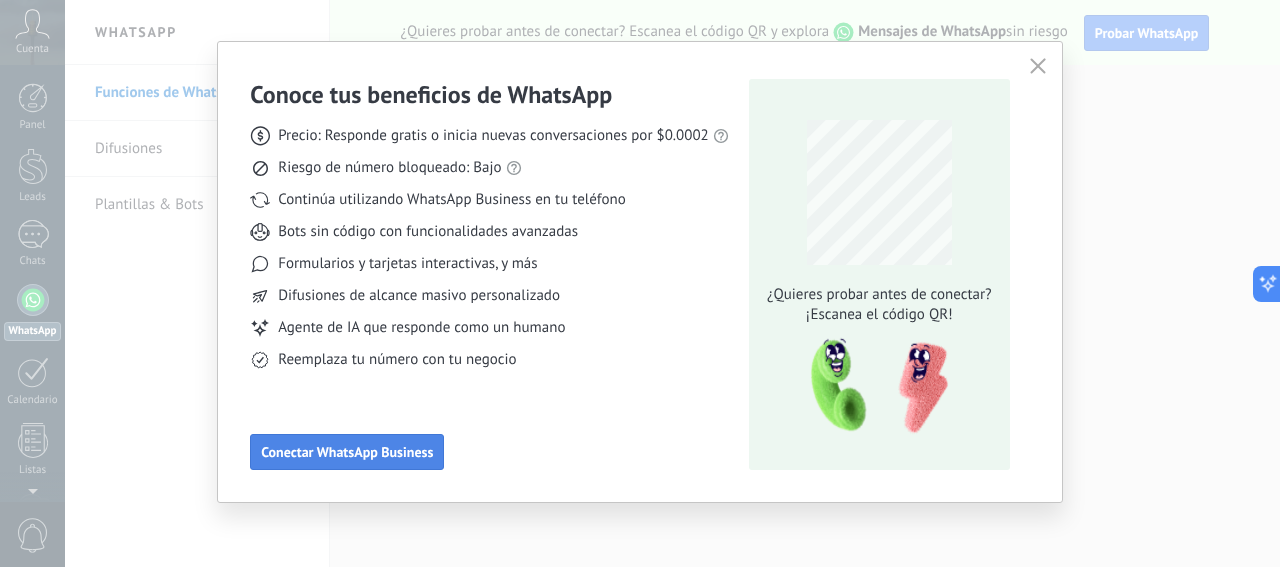 click on "Conectar WhatsApp Business" at bounding box center (347, 452) 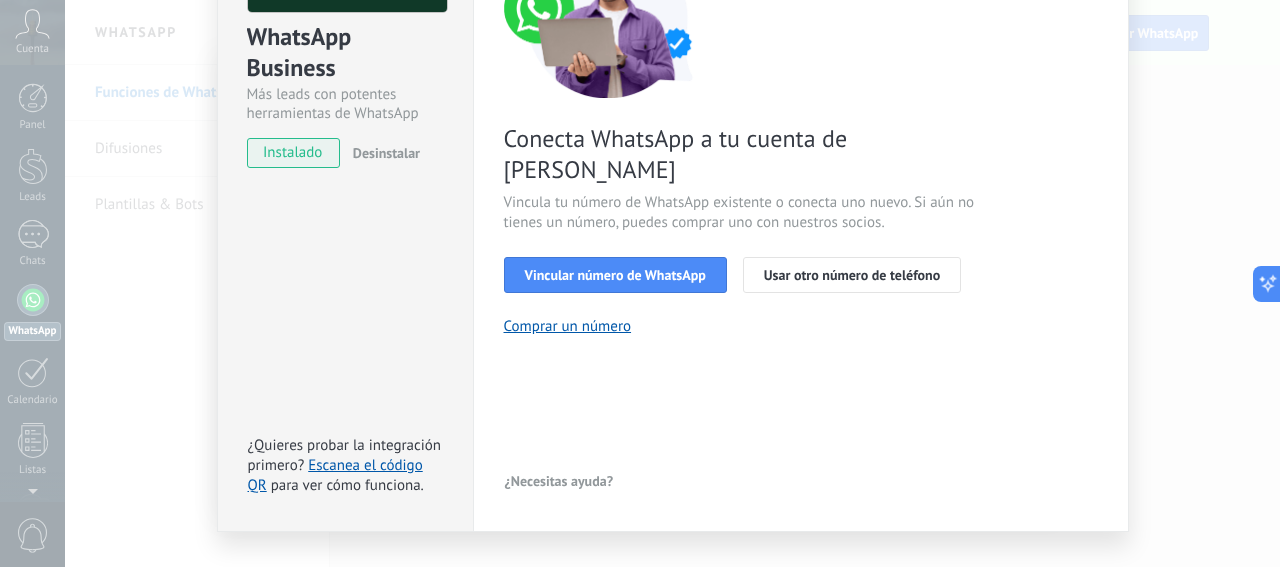 scroll, scrollTop: 119, scrollLeft: 0, axis: vertical 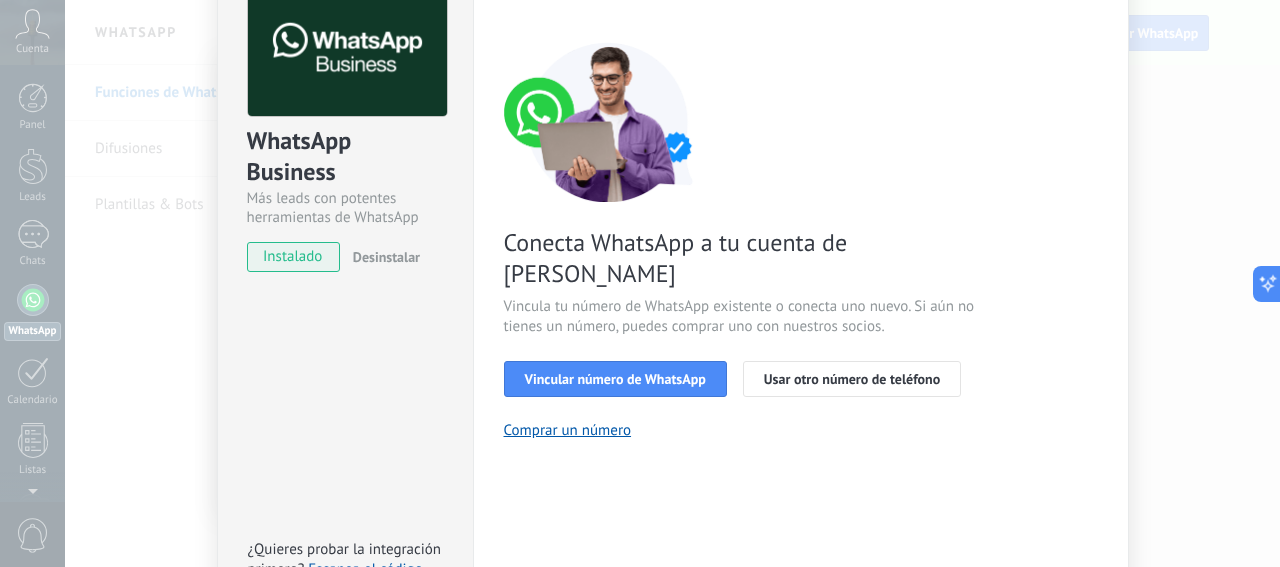 click on "instalado" at bounding box center [293, 257] 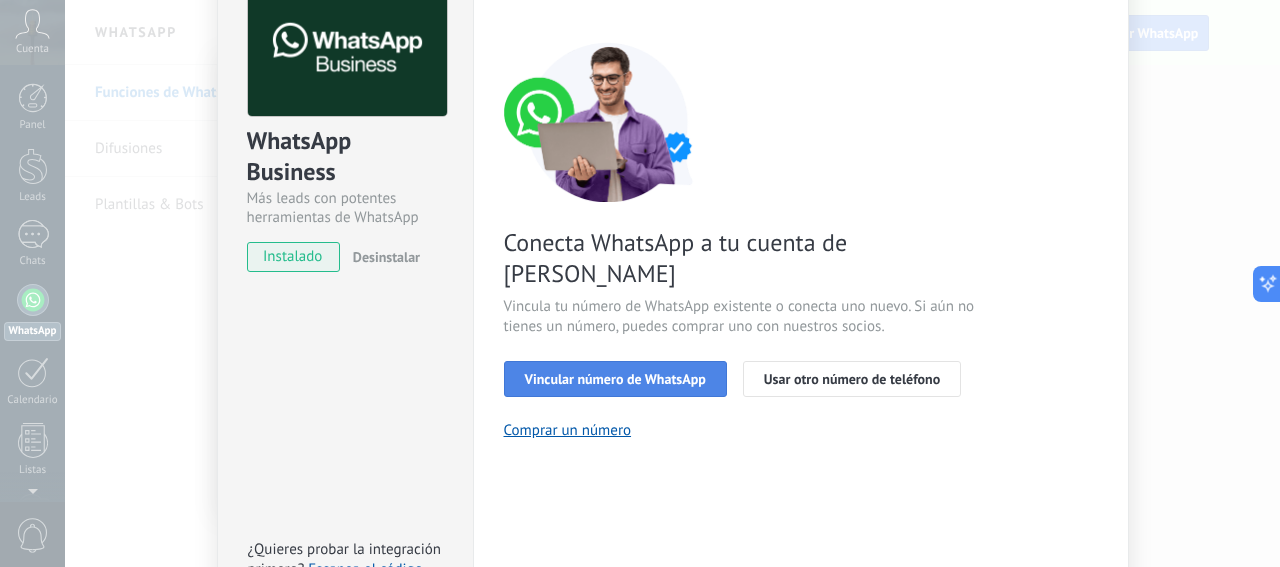 click on "Vincular número de WhatsApp" at bounding box center (615, 379) 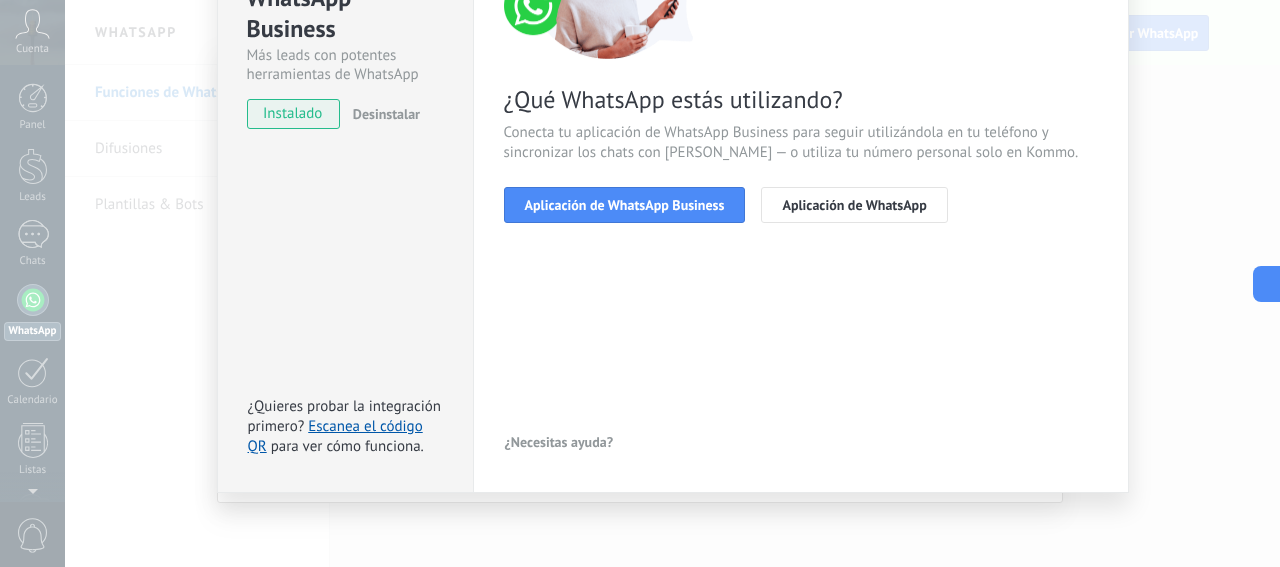 scroll, scrollTop: 0, scrollLeft: 0, axis: both 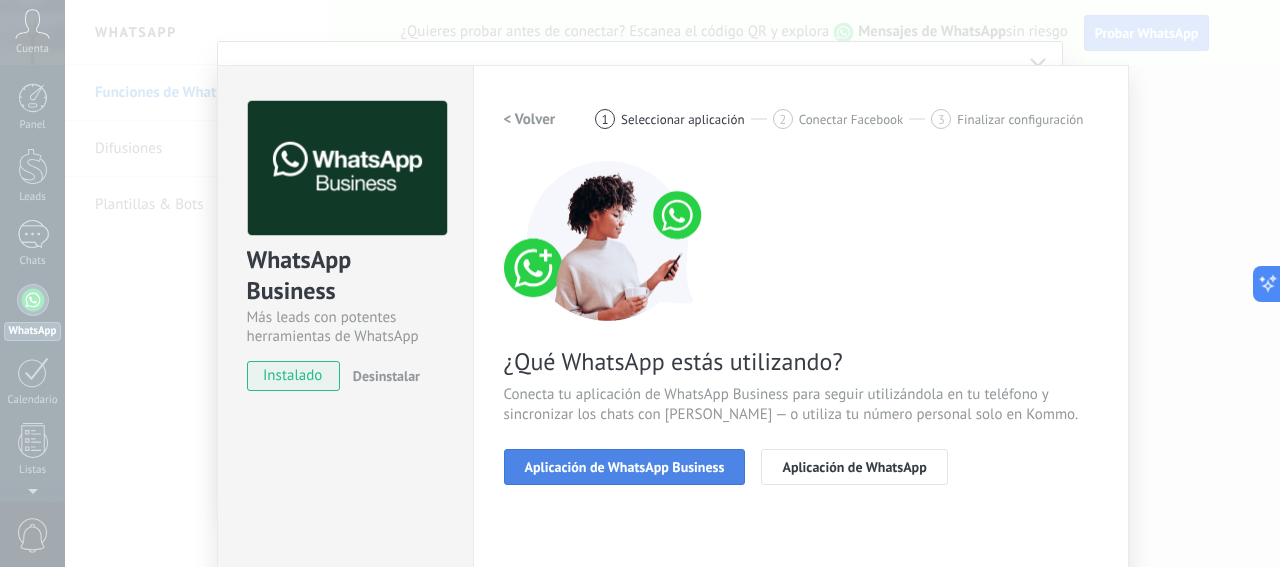 click on "Aplicación de WhatsApp Business" at bounding box center (625, 467) 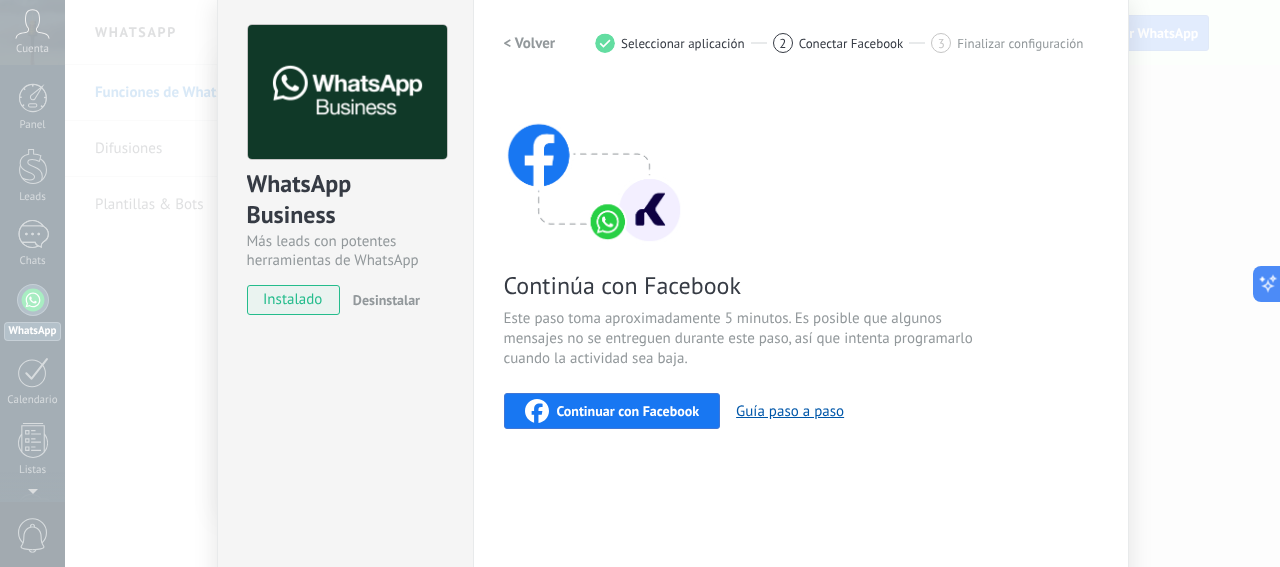 scroll, scrollTop: 75, scrollLeft: 0, axis: vertical 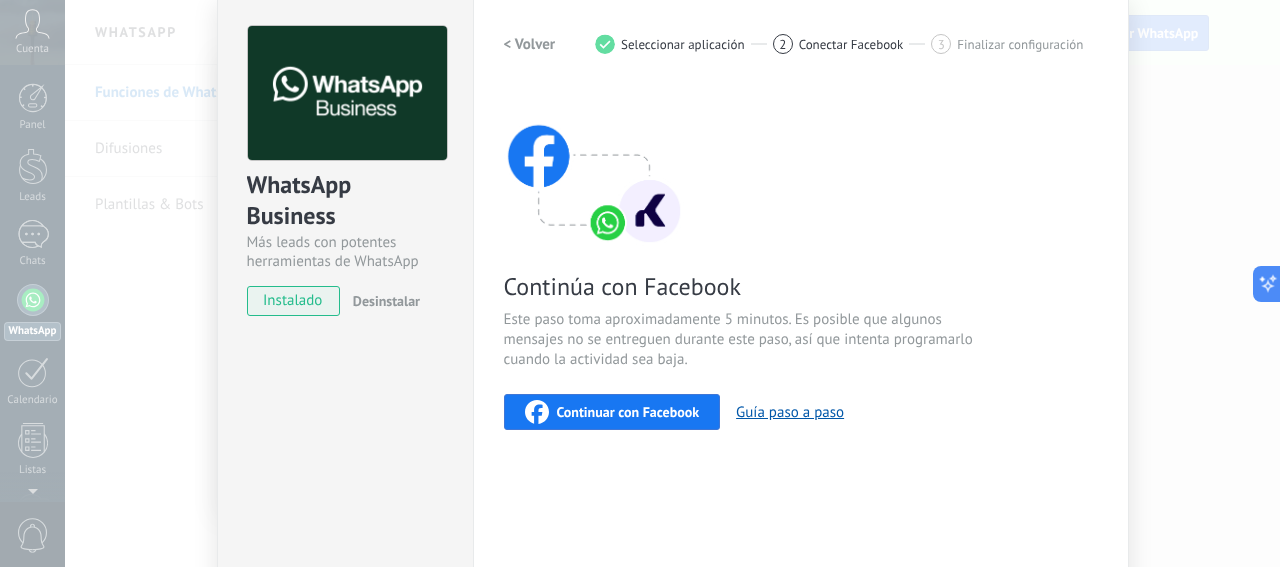 click on "Continuar con Facebook" at bounding box center [628, 412] 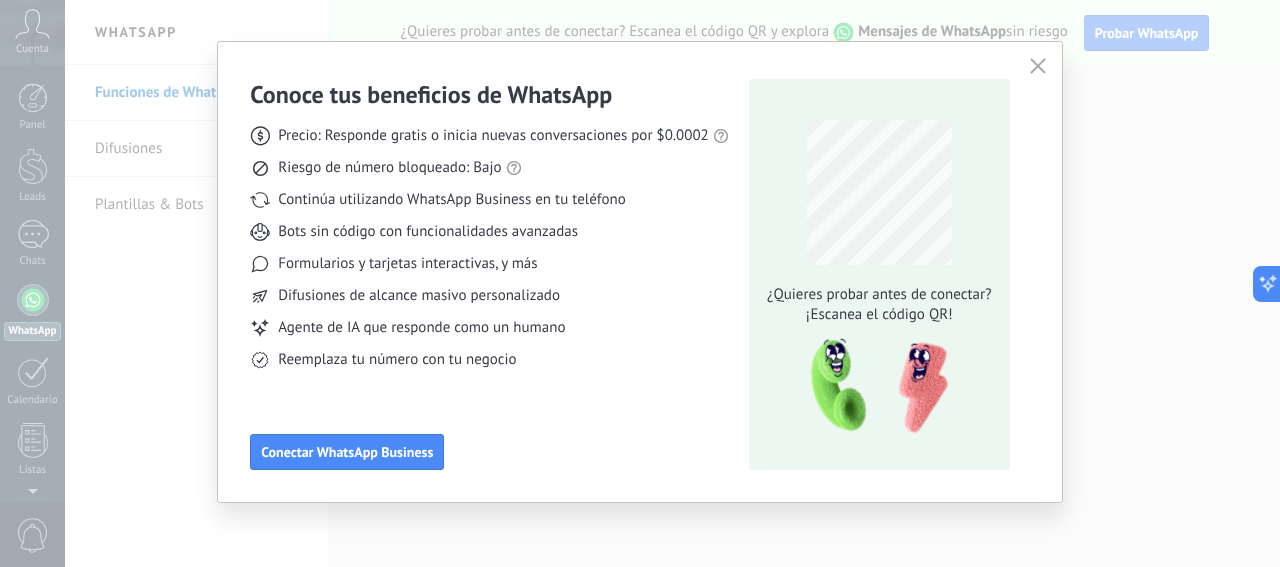 scroll, scrollTop: 0, scrollLeft: 0, axis: both 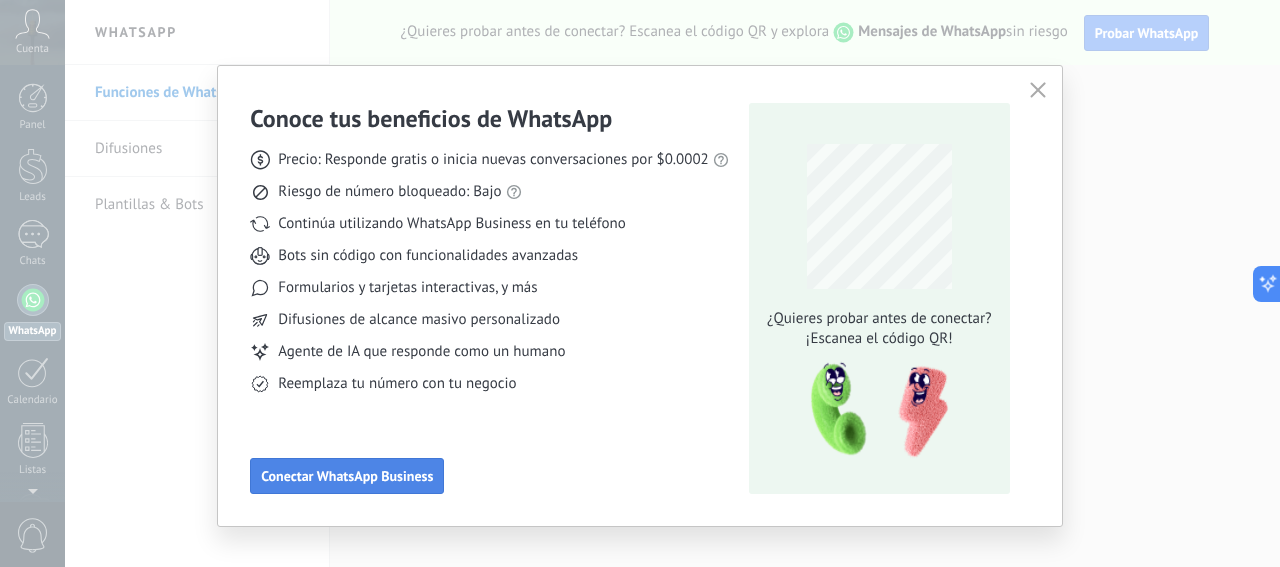 click on "Conectar WhatsApp Business" at bounding box center [347, 476] 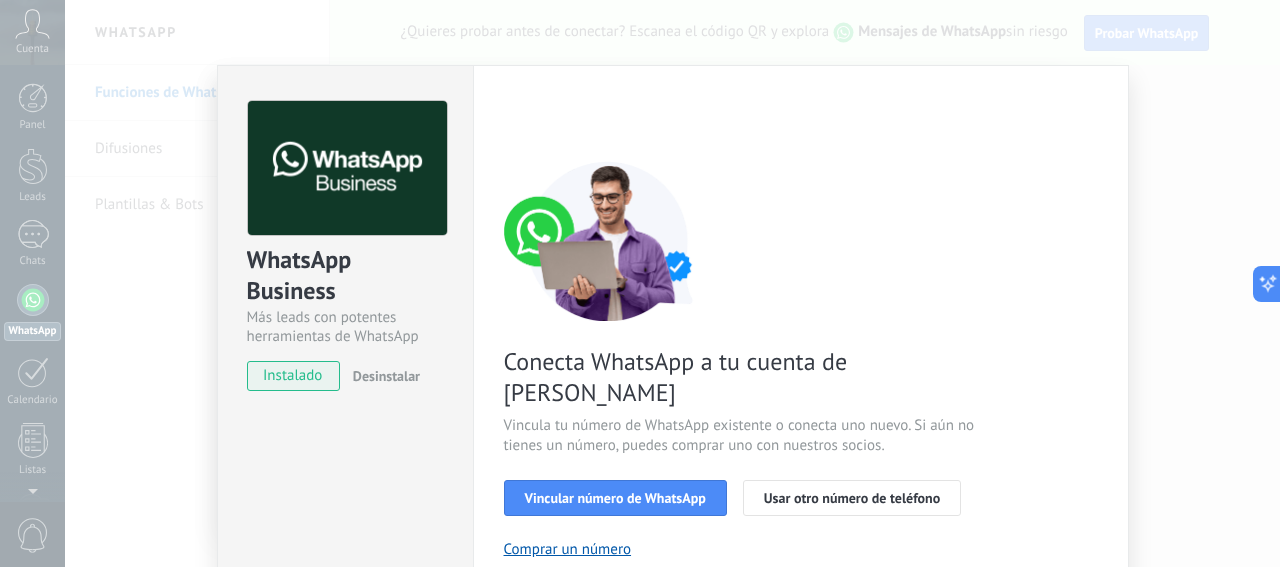 scroll, scrollTop: 262, scrollLeft: 0, axis: vertical 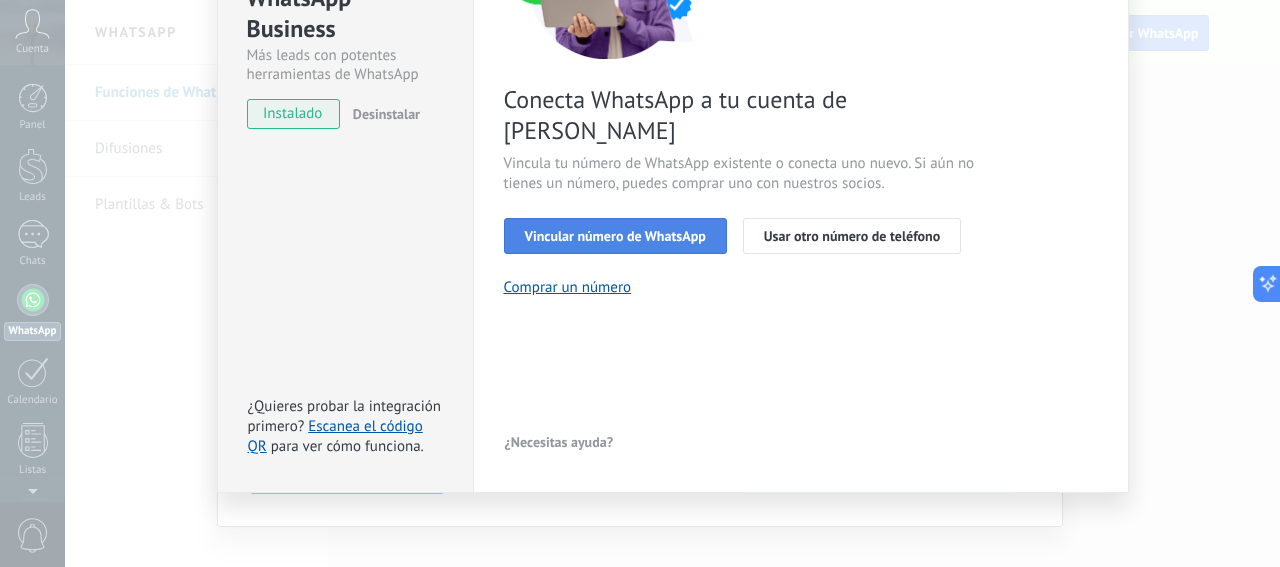 click on "Vincular número de WhatsApp" at bounding box center (615, 236) 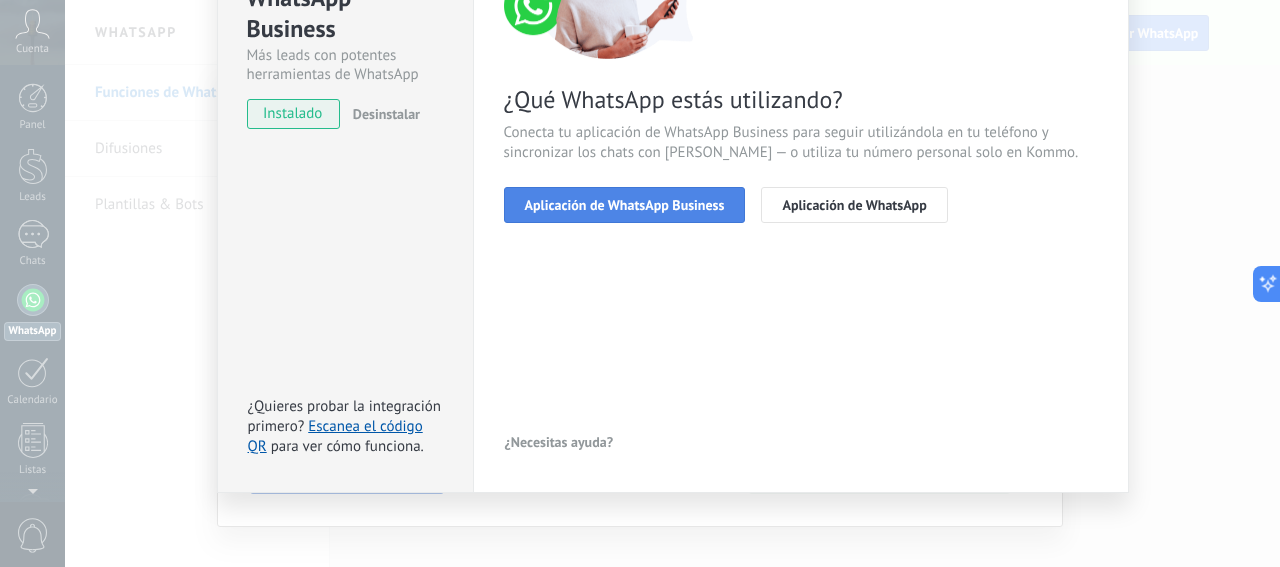 click on "Aplicación de WhatsApp Business" at bounding box center [625, 205] 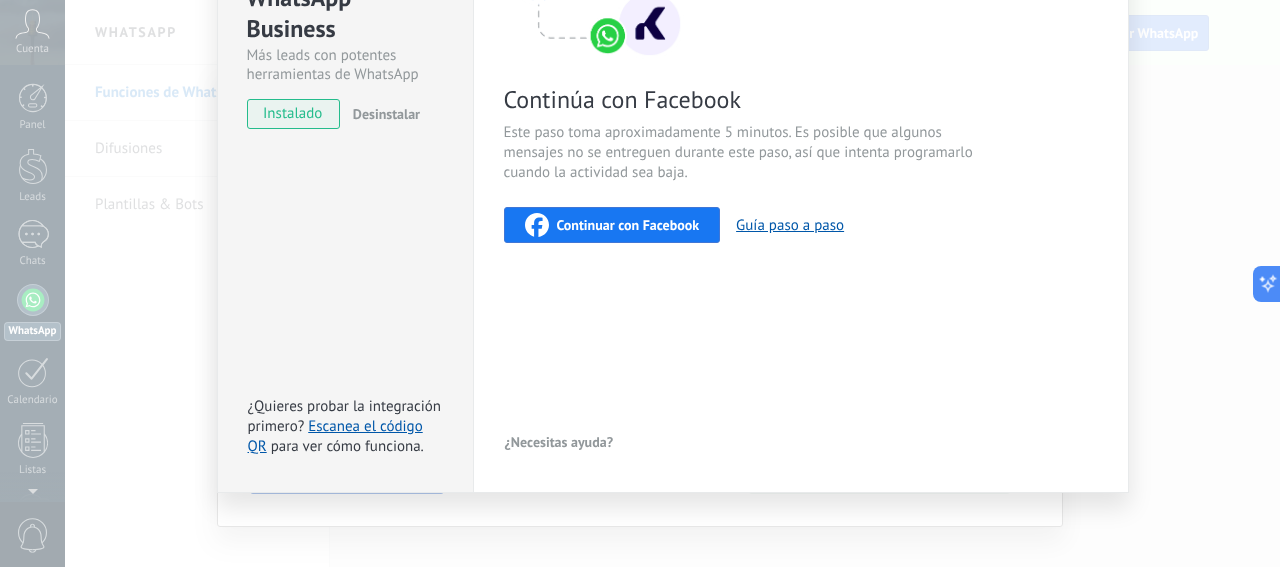 scroll, scrollTop: 0, scrollLeft: 0, axis: both 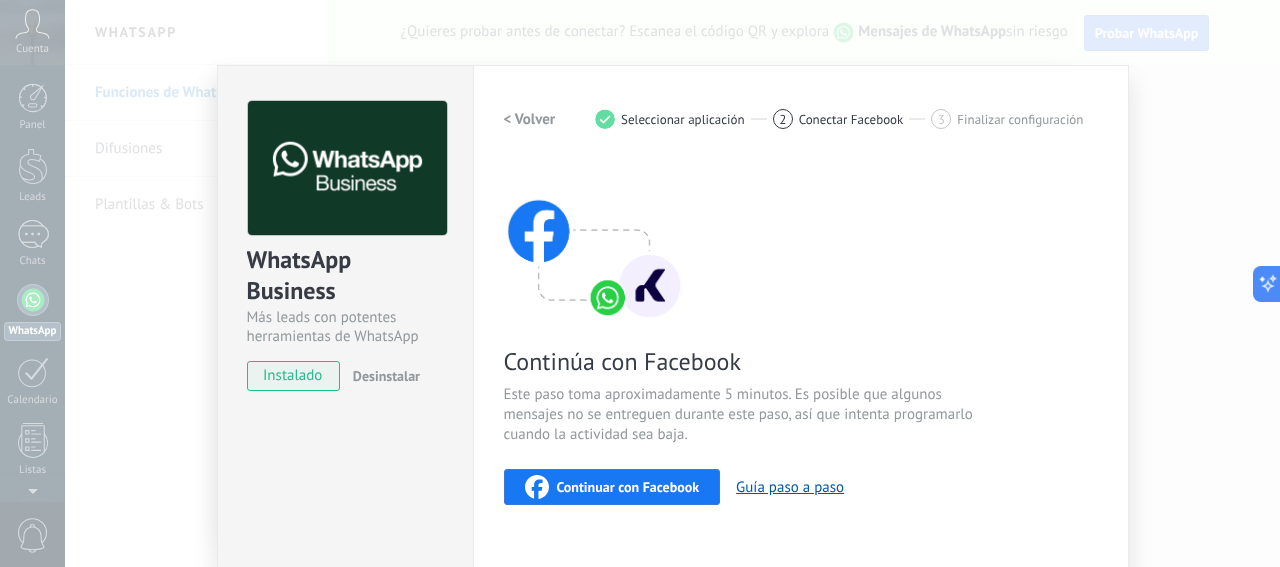 click on "Continuar con Facebook" at bounding box center [628, 487] 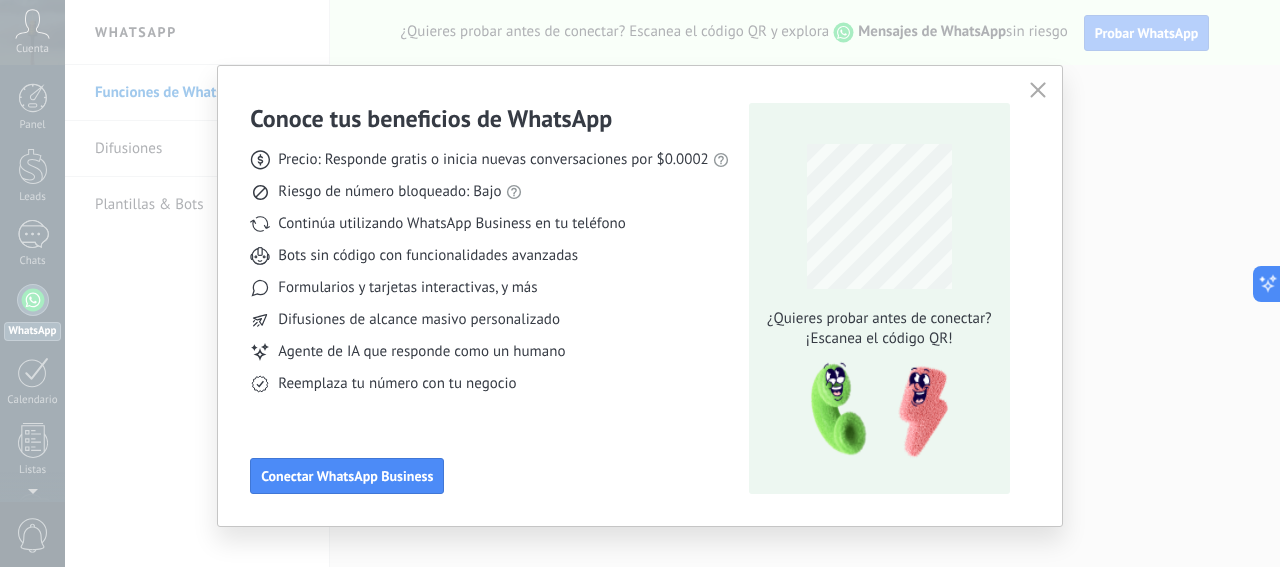 click on "Conoce tus beneficios de WhatsApp Precio: Responde gratis o inicia nuevas conversaciones por $0.0002 Riesgo de número bloqueado: Bajo Continúa utilizando WhatsApp Business en tu teléfono Bots sin código con funcionalidades avanzadas Formularios y tarjetas interactivas, y más Difusiones de alcance masivo personalizado Agente de IA que responde como un humano Reemplaza tu número con tu negocio Conectar WhatsApp Business ¿Quieres probar antes de conectar? ¡Escanea el código QR!" at bounding box center [640, 283] 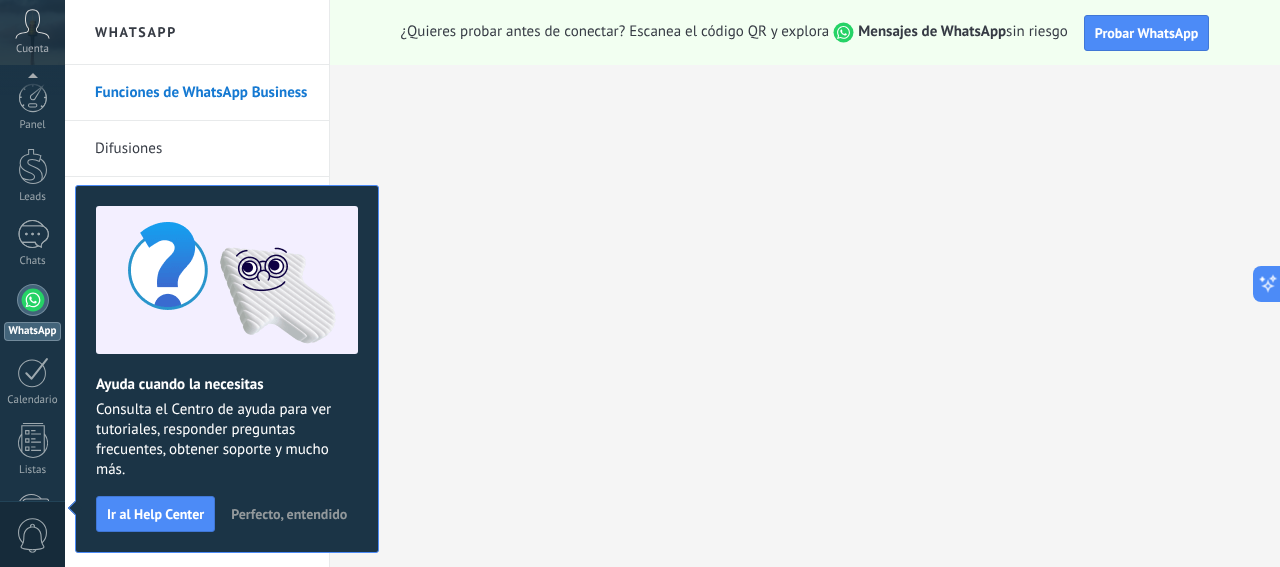scroll, scrollTop: 263, scrollLeft: 0, axis: vertical 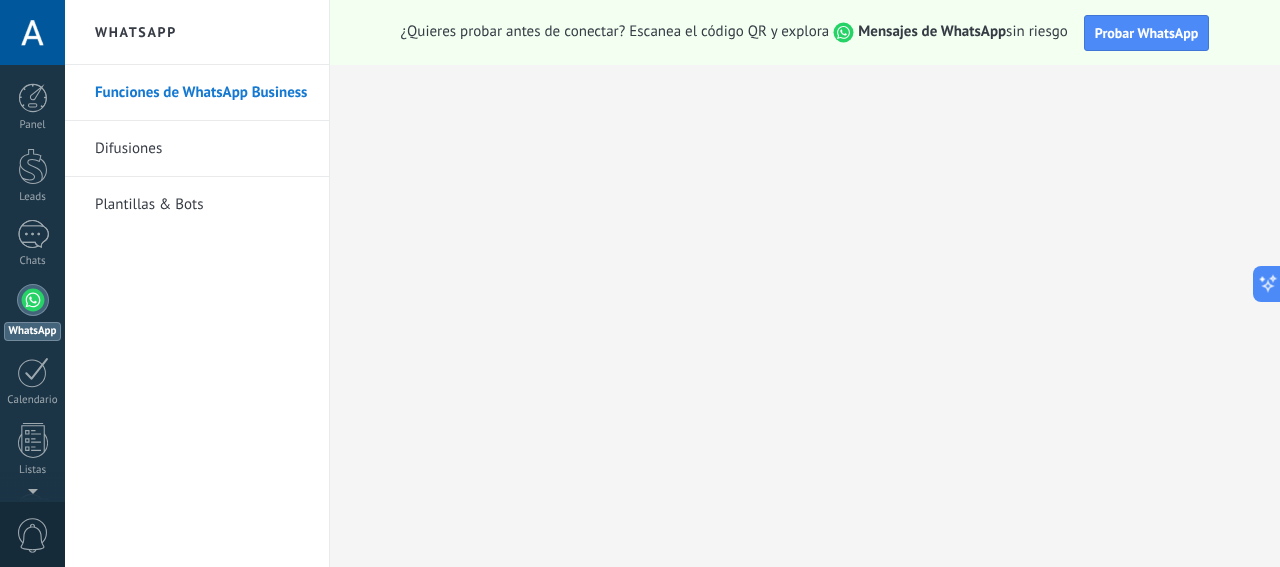 click at bounding box center (32, 32) 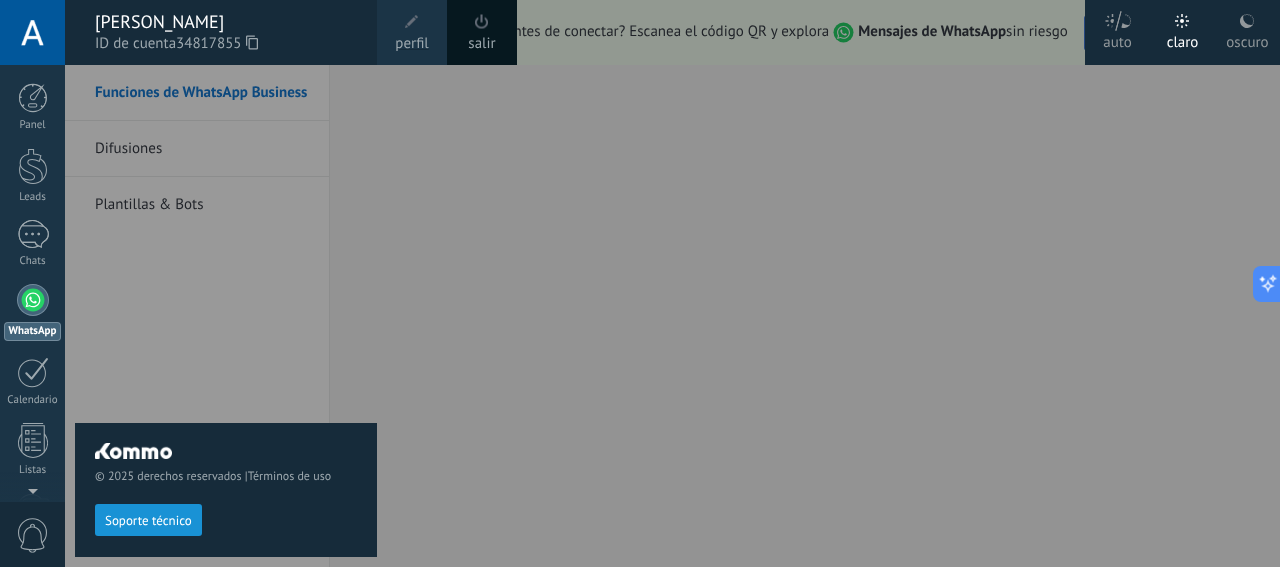 click at bounding box center (33, 300) 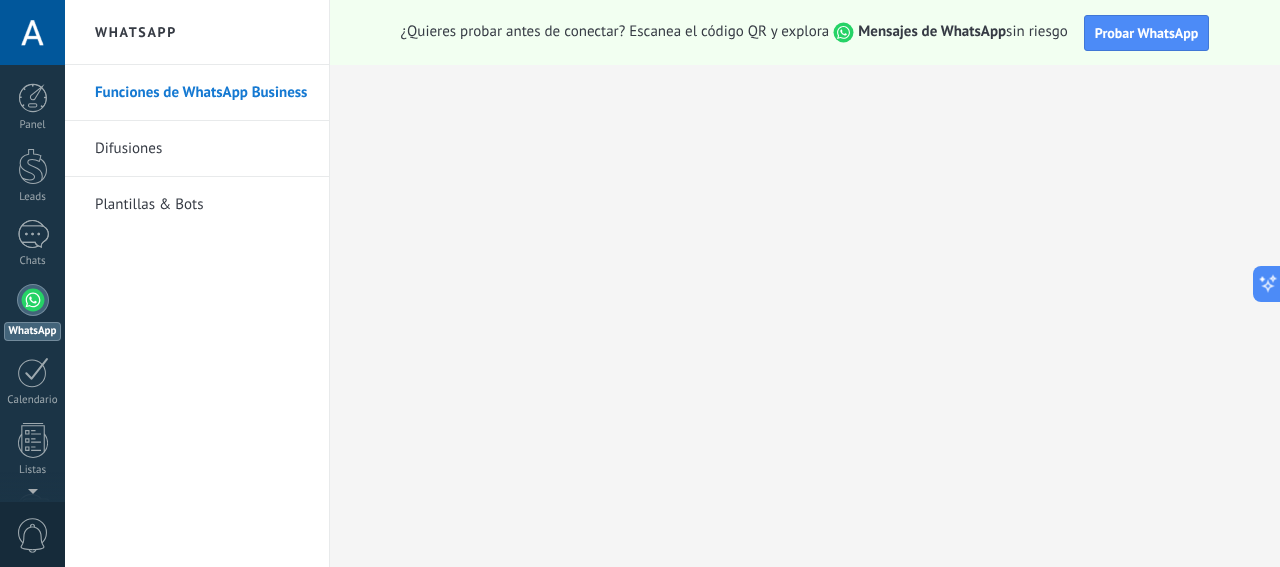click at bounding box center [33, 300] 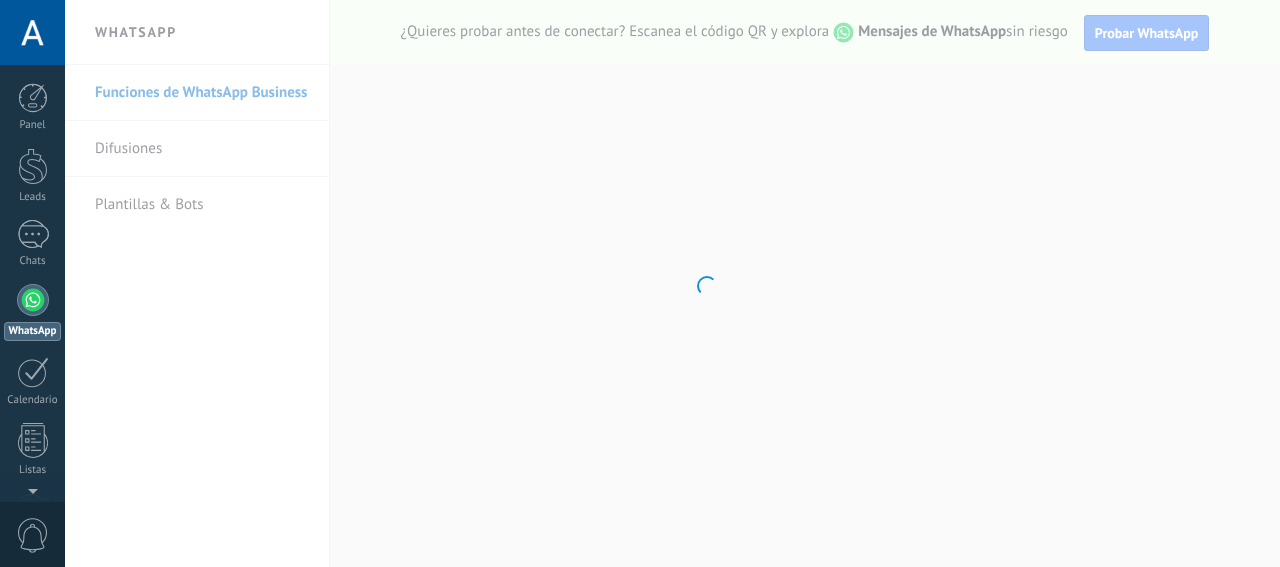 scroll, scrollTop: 0, scrollLeft: 0, axis: both 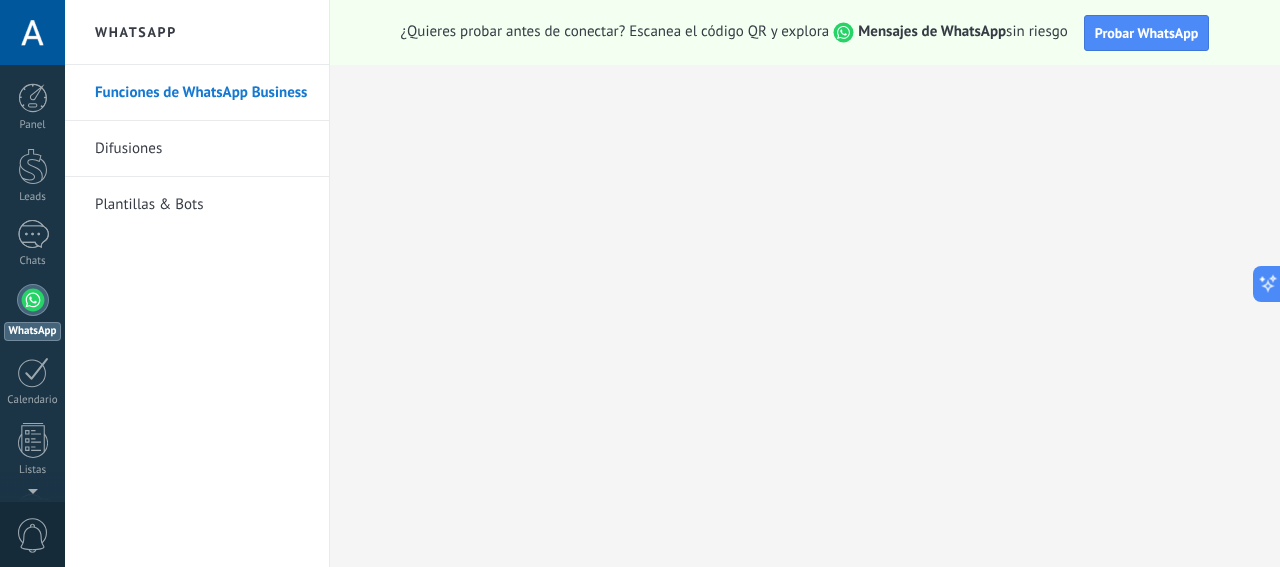 click on "Difusiones" at bounding box center [202, 149] 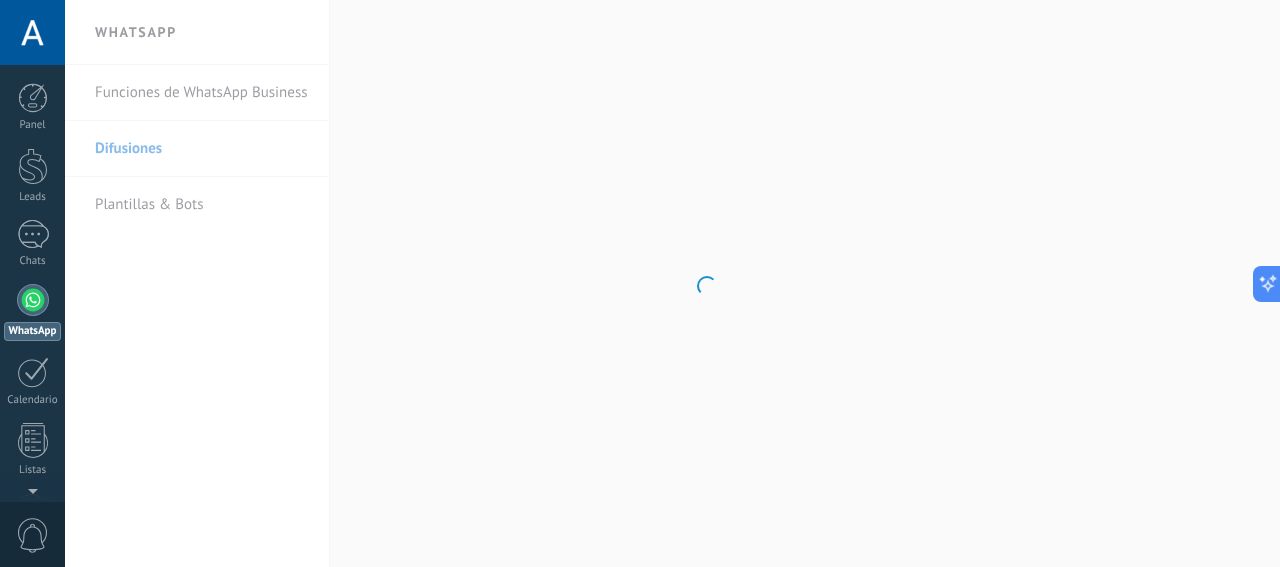 scroll, scrollTop: 0, scrollLeft: 0, axis: both 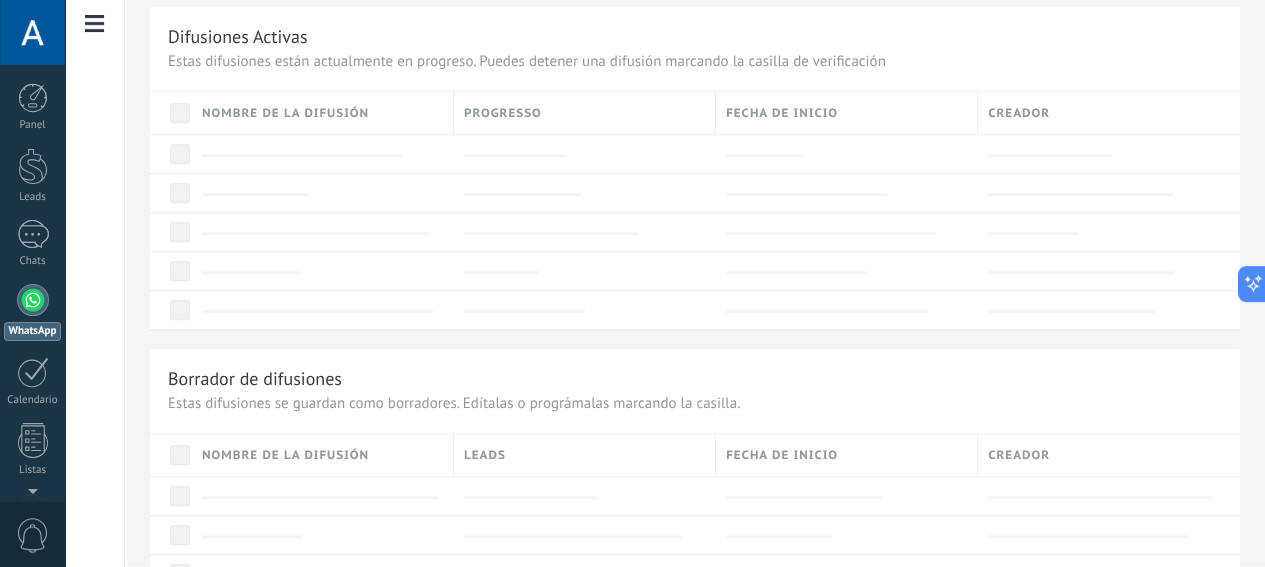 click on "Plantillas & Bots" at bounding box center (-116, 205) 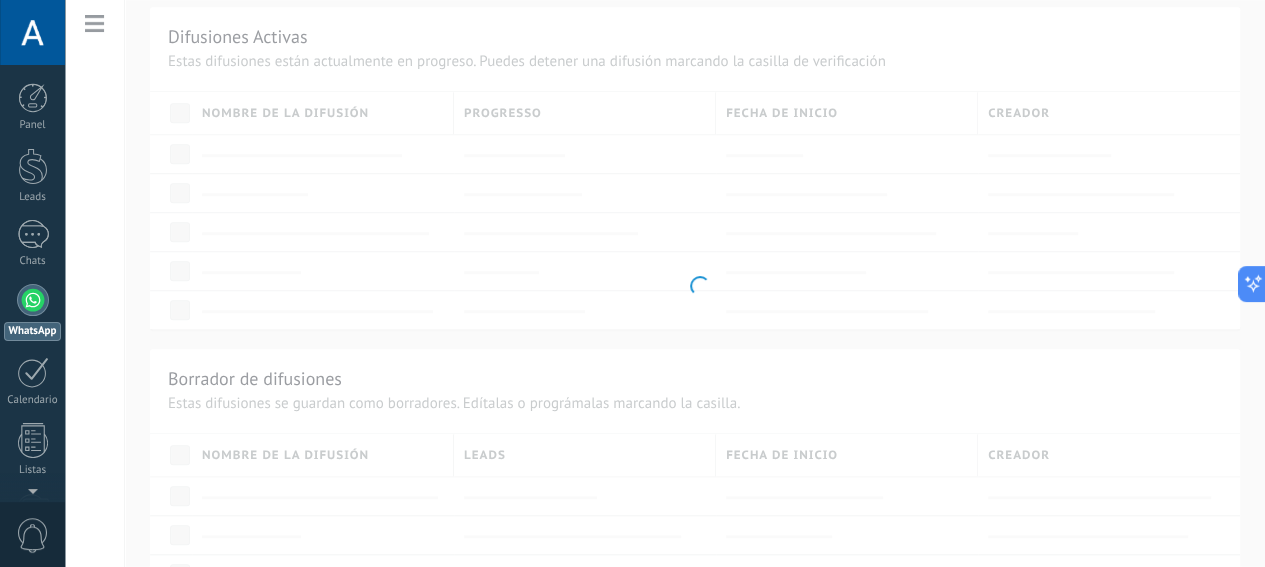 scroll, scrollTop: 0, scrollLeft: 0, axis: both 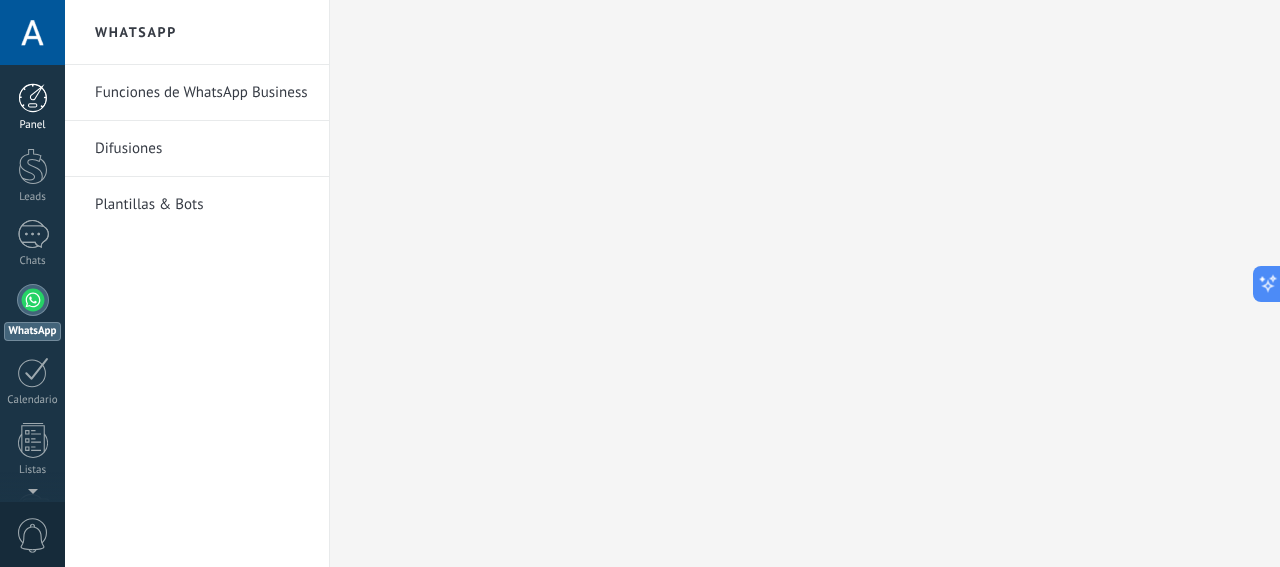 click at bounding box center [33, 98] 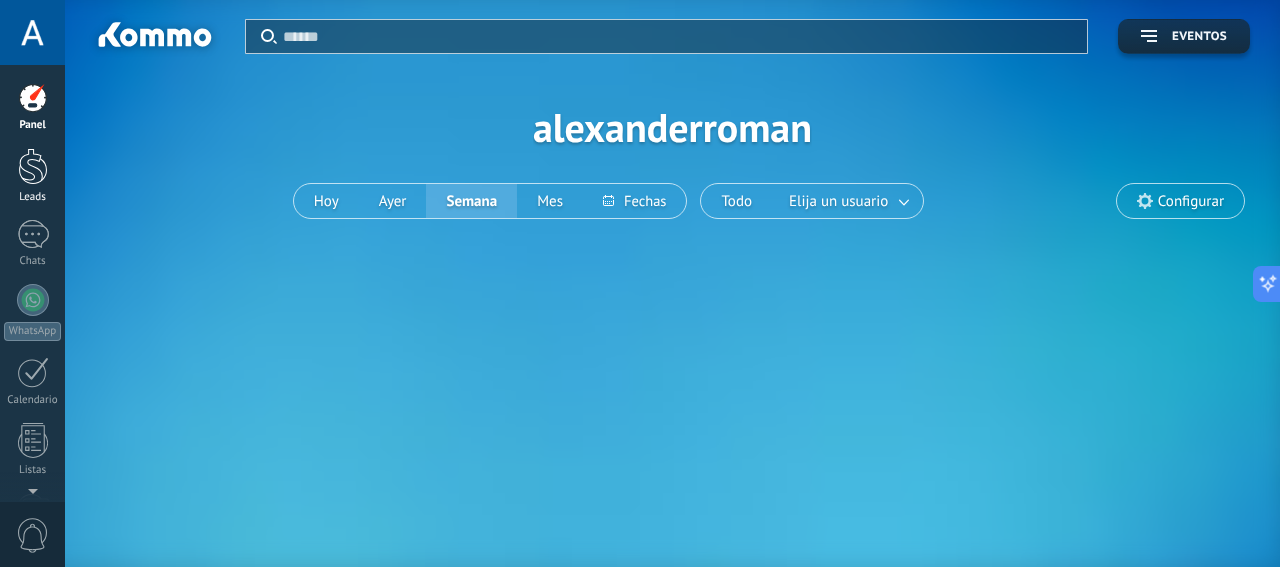 click at bounding box center (33, 166) 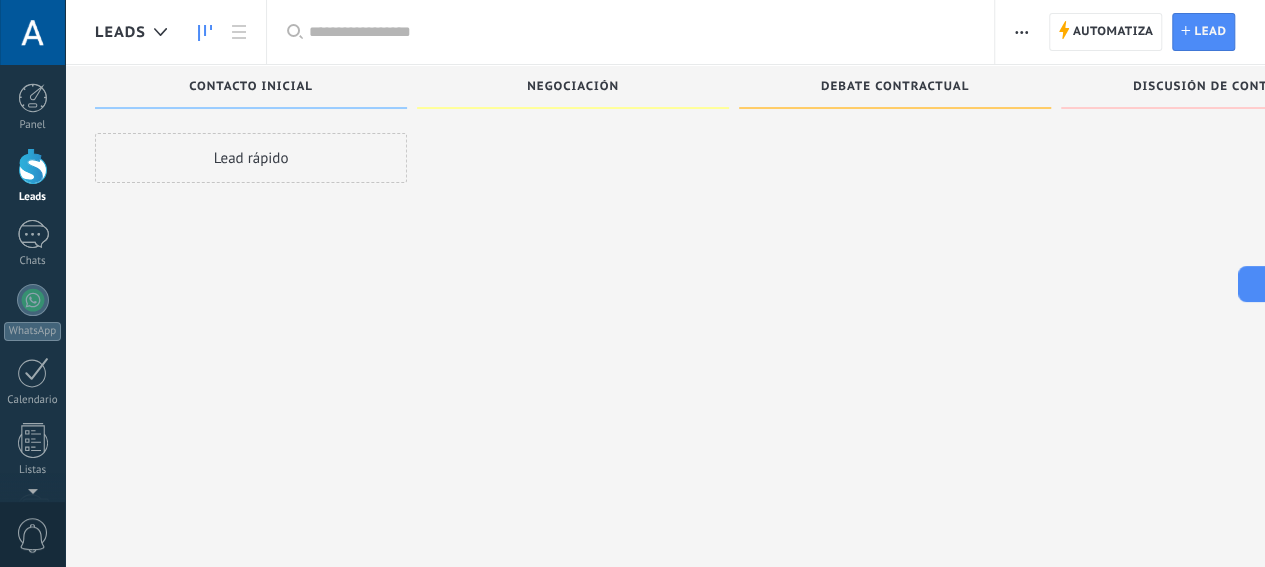 click on "Negociación" at bounding box center (573, 87) 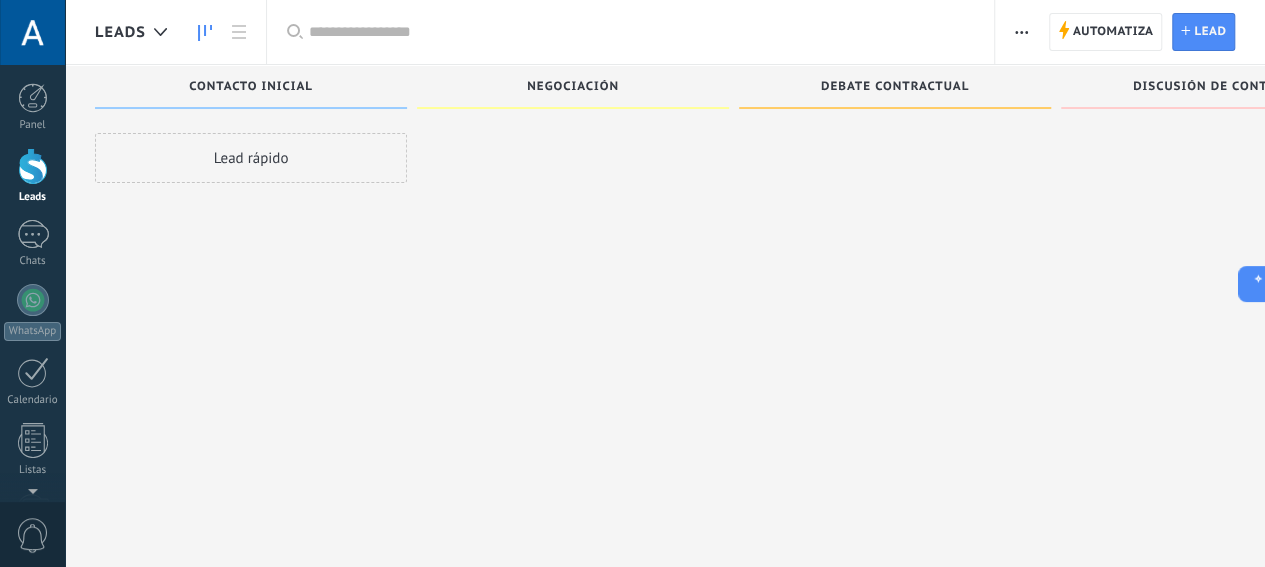 click on "Negociación" at bounding box center (573, 87) 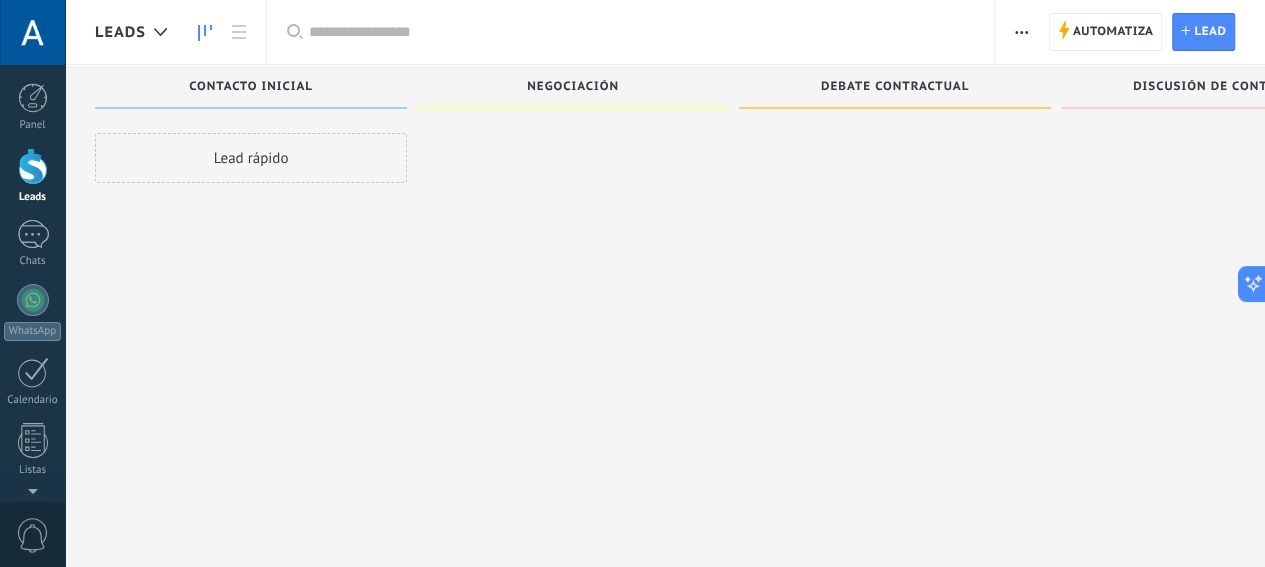 click on "Debate contractual" at bounding box center (895, 87) 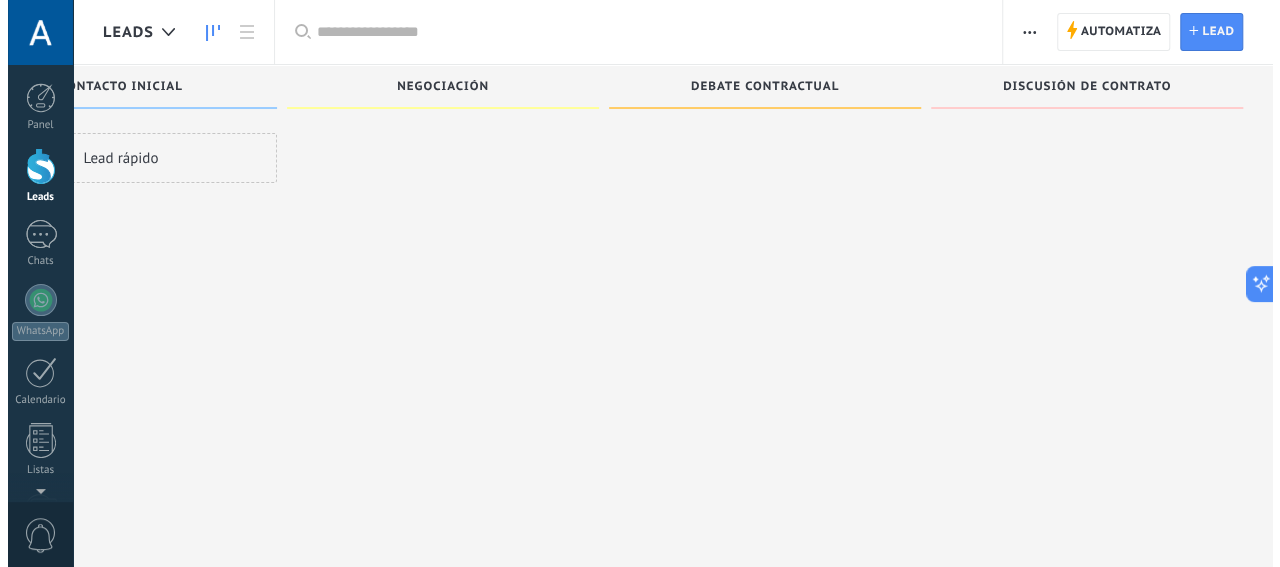 scroll, scrollTop: 0, scrollLeft: 0, axis: both 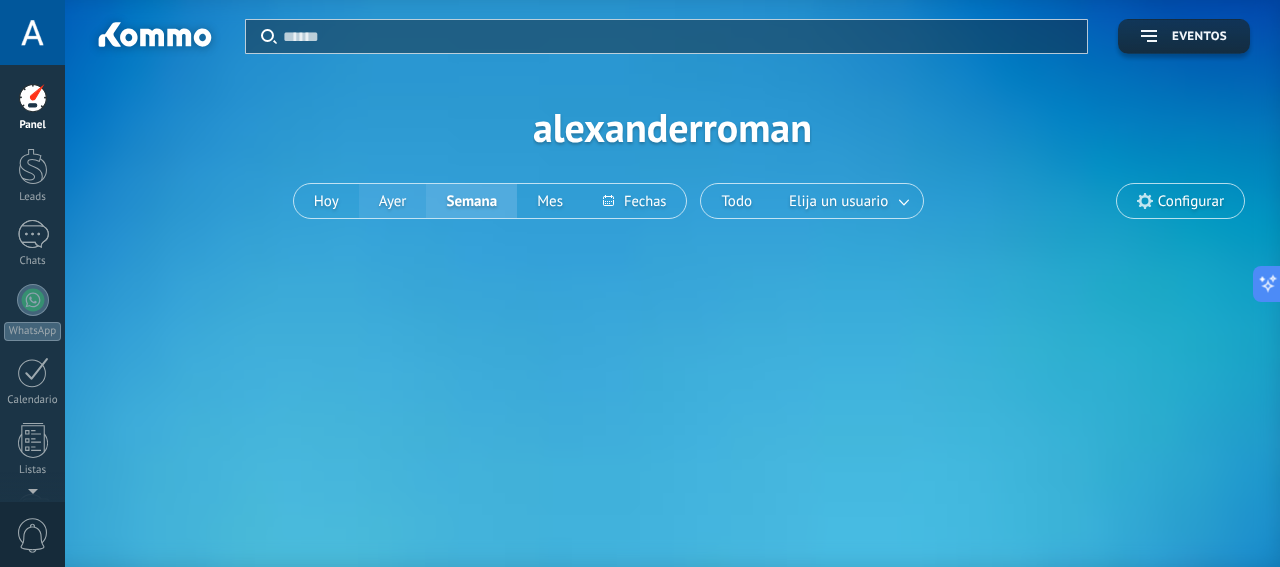 click on "Ayer" at bounding box center [393, 201] 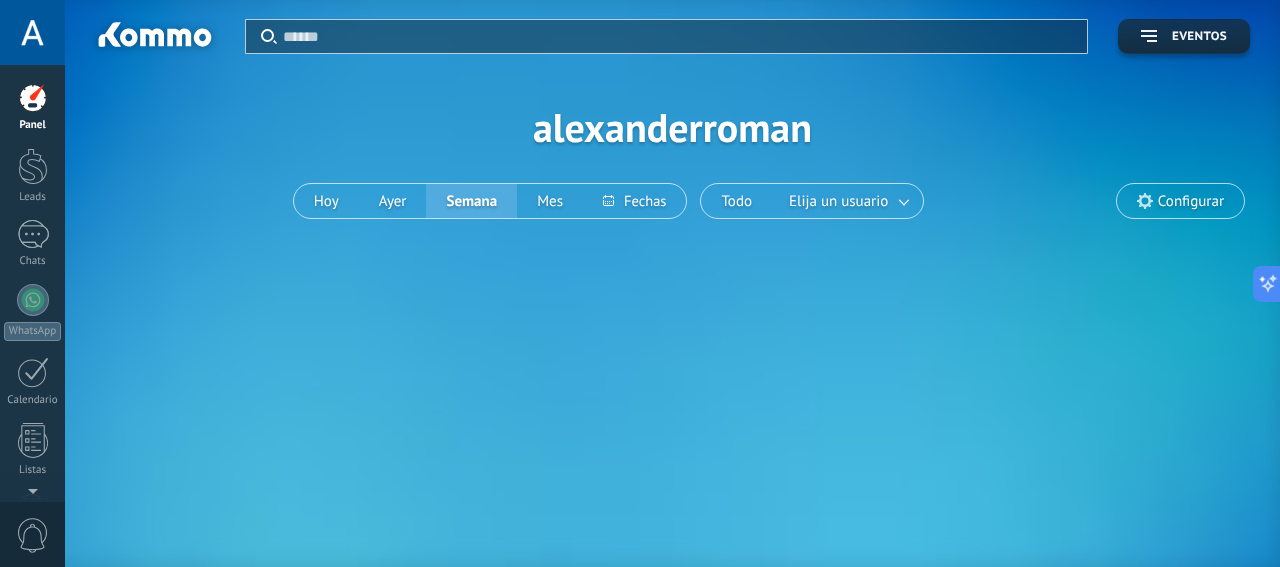 click on "Semana" at bounding box center (471, 201) 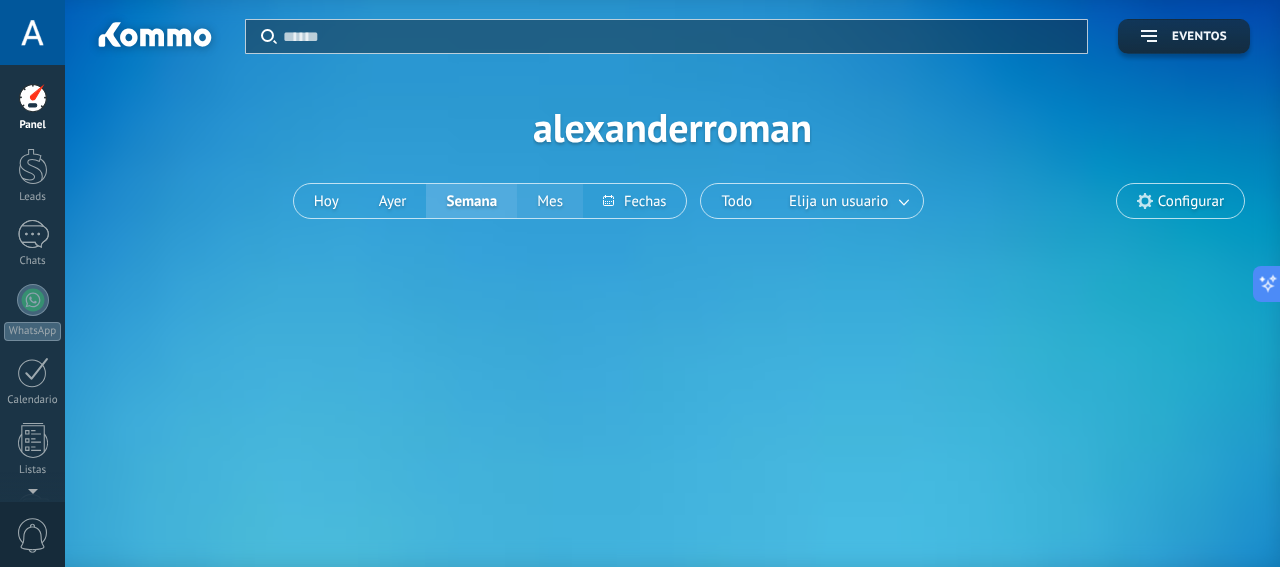 click on "Mes" at bounding box center [550, 201] 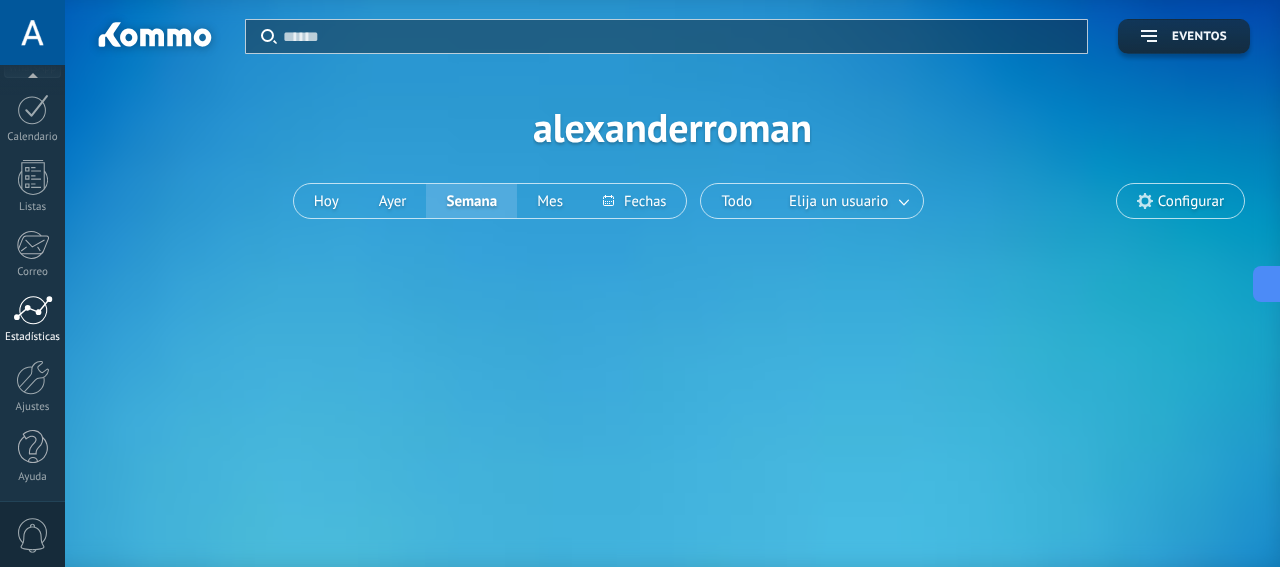 click at bounding box center [33, 310] 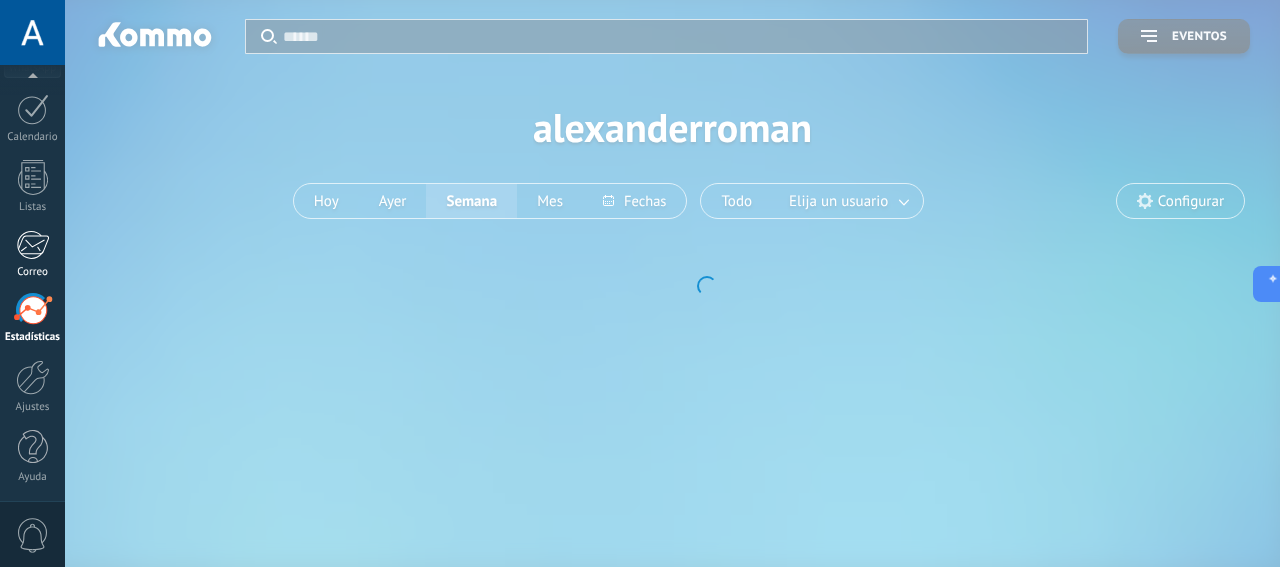 click at bounding box center [32, 245] 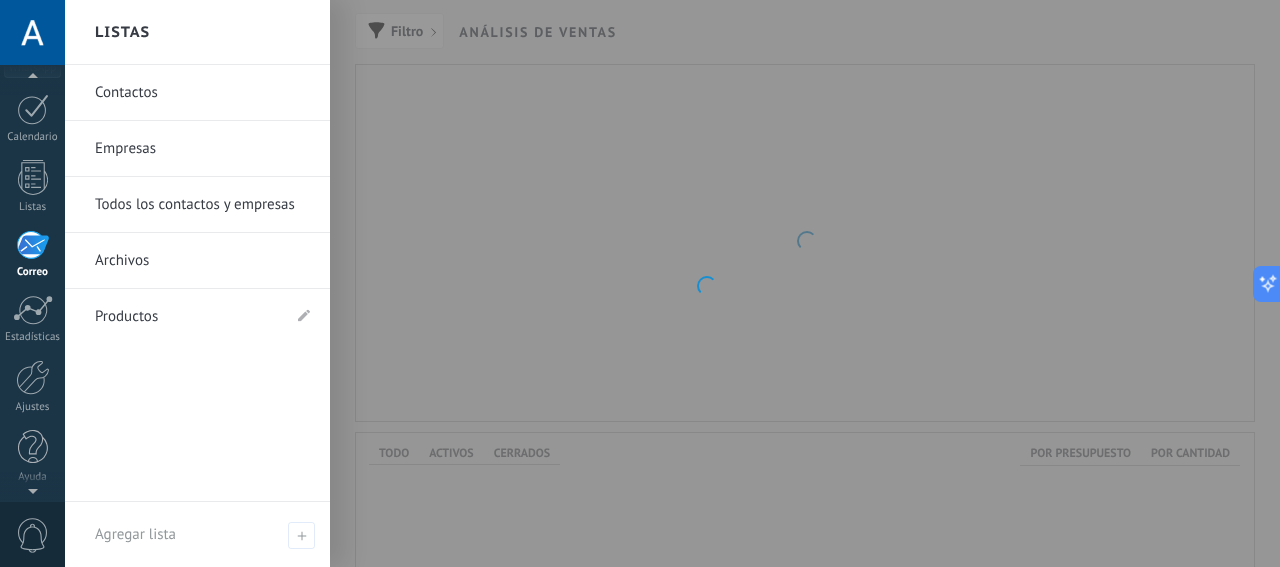 scroll, scrollTop: 193, scrollLeft: 0, axis: vertical 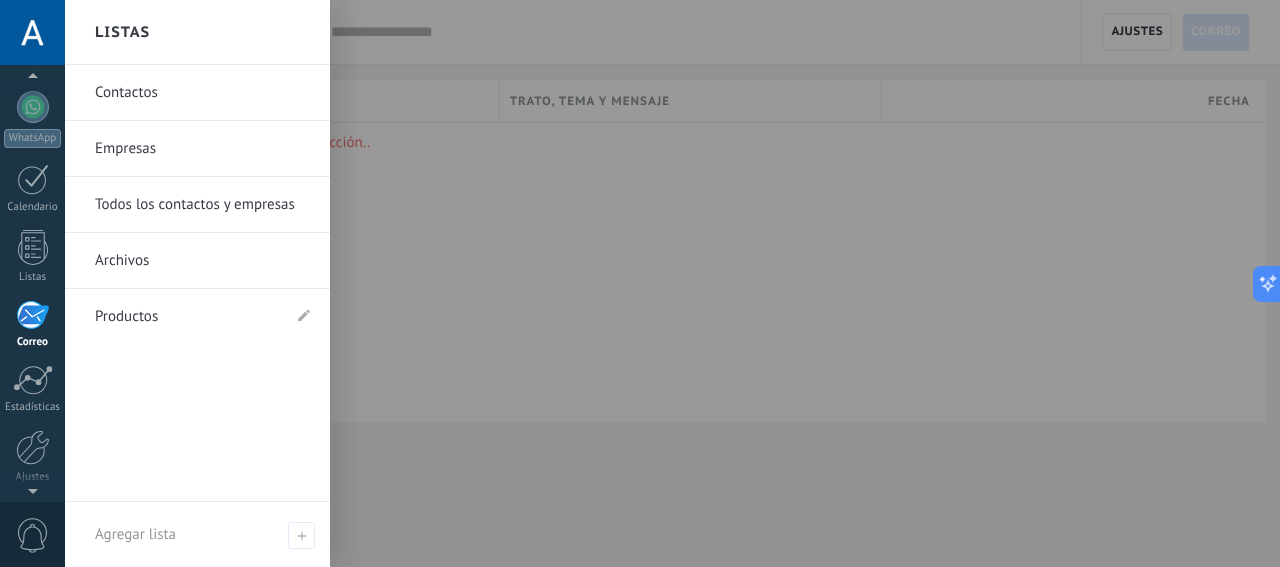 click on "Contactos" at bounding box center [202, 93] 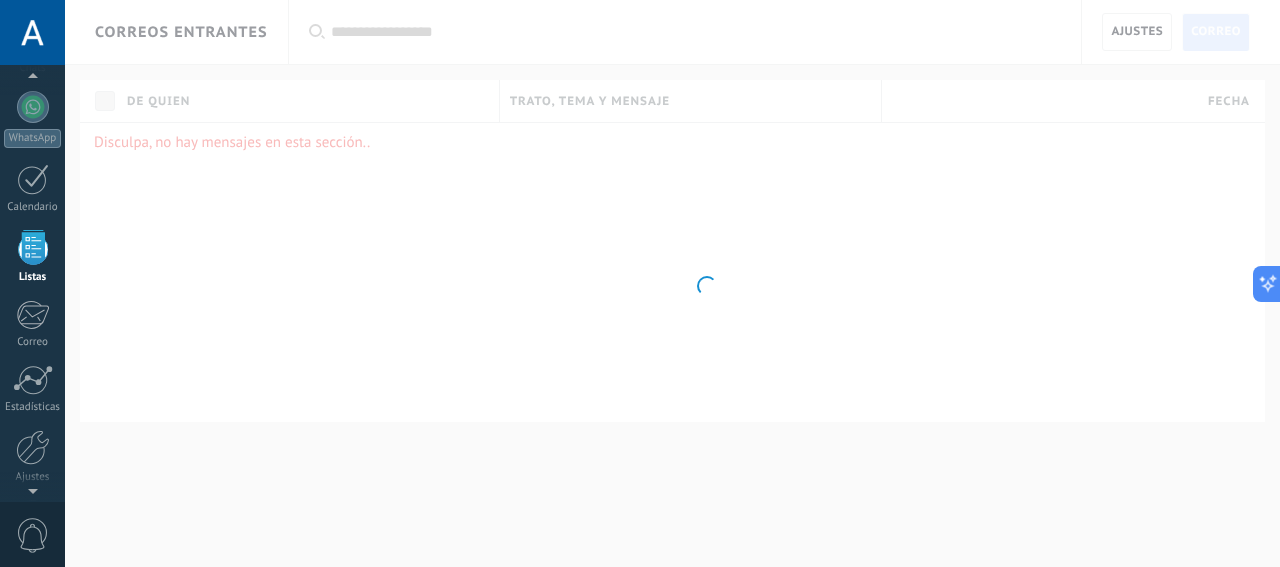 scroll, scrollTop: 123, scrollLeft: 0, axis: vertical 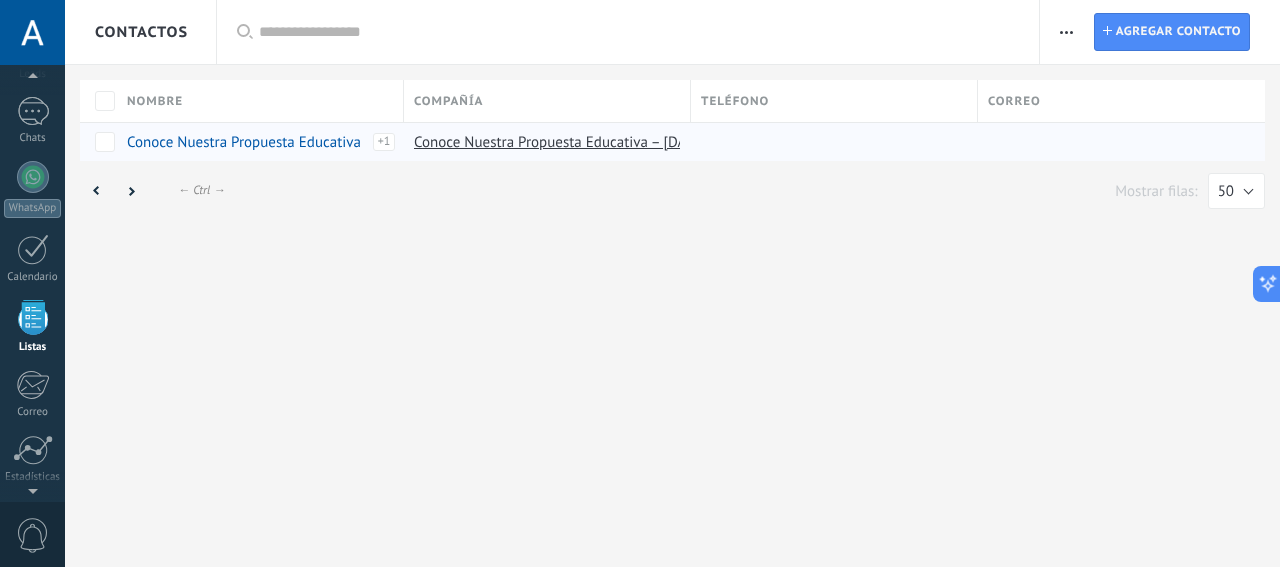 click on "Conoce Nuestra Propuesta Educativa – 2025-2026" at bounding box center [584, 142] 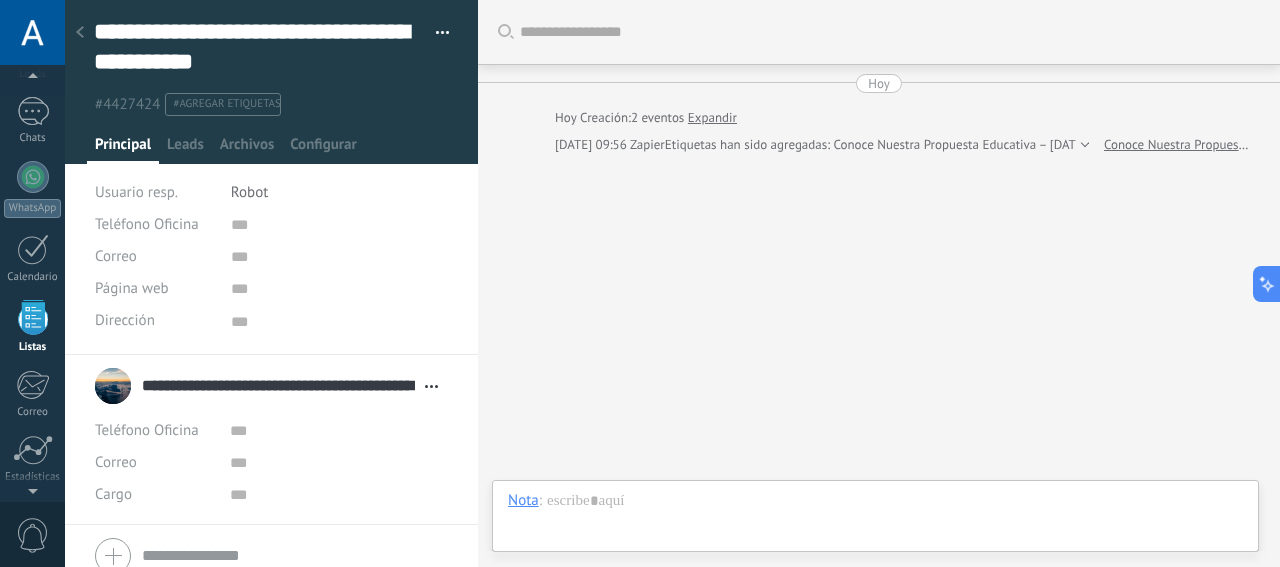 scroll, scrollTop: 20, scrollLeft: 0, axis: vertical 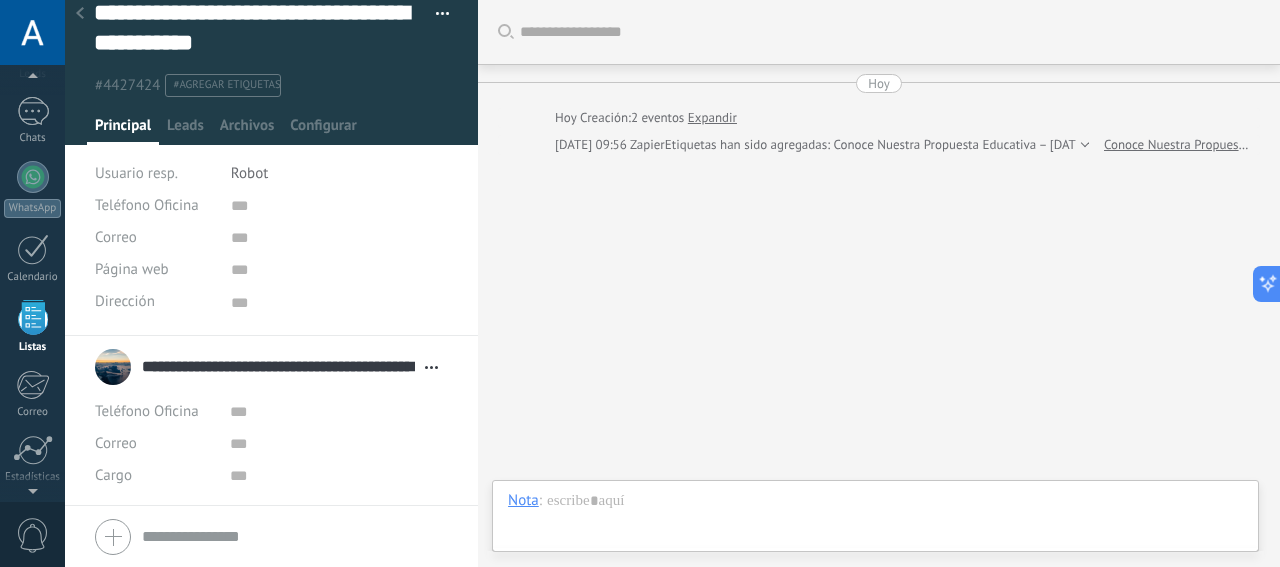 click on "Conoce Nuestra Propuesta Educativa – 2025-2026" at bounding box center (1176, 145) 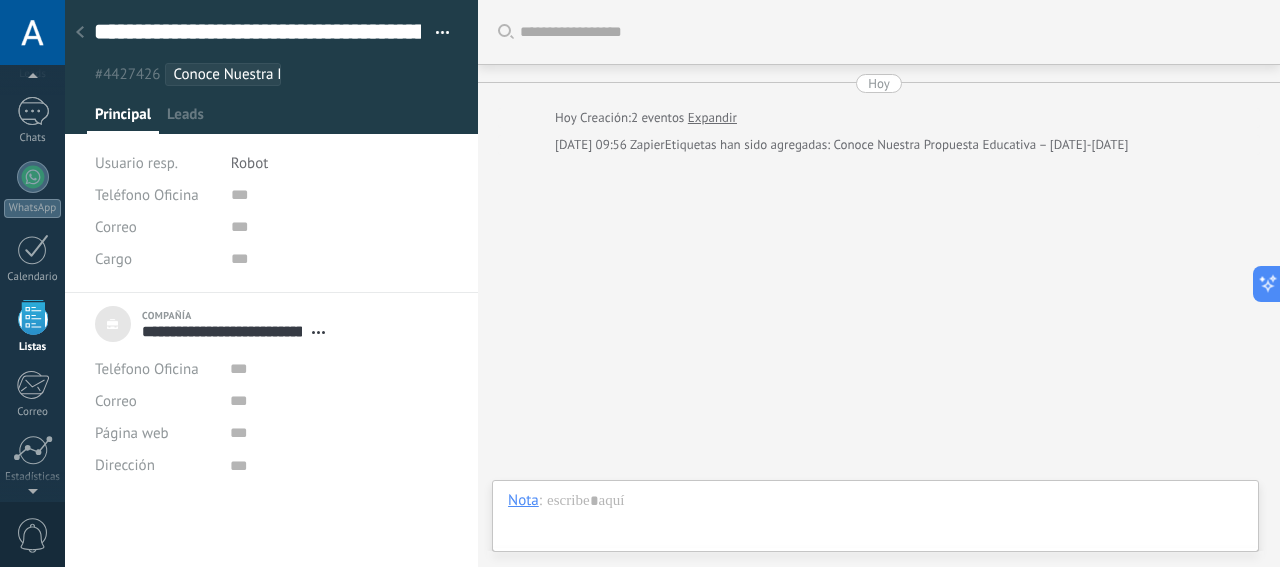 type on "***" 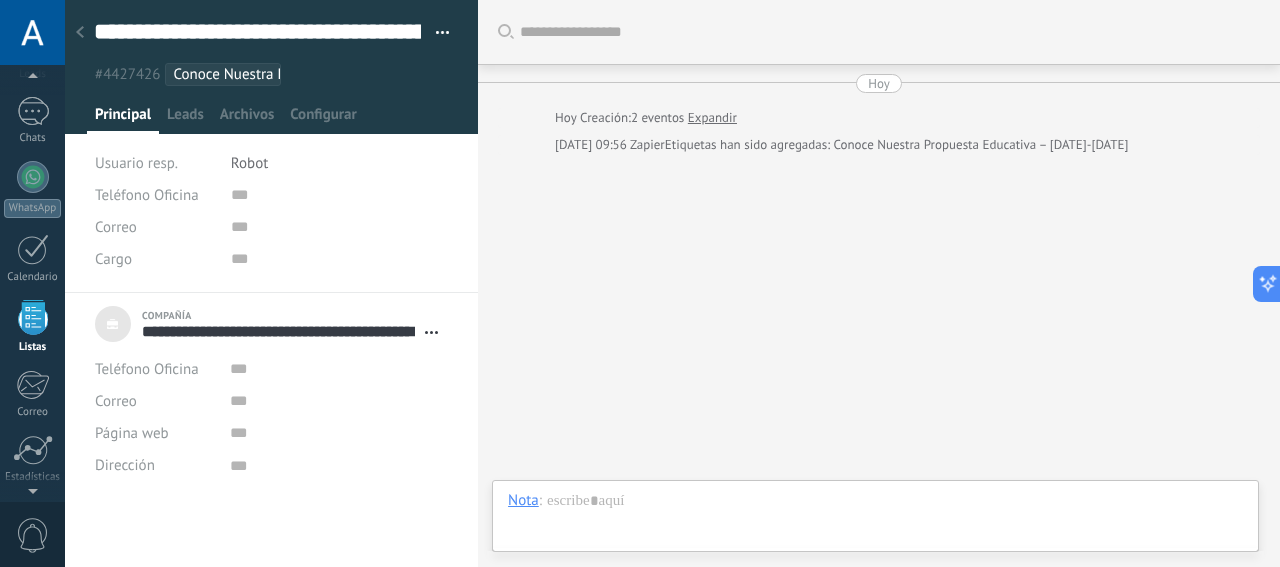 scroll, scrollTop: 20, scrollLeft: 0, axis: vertical 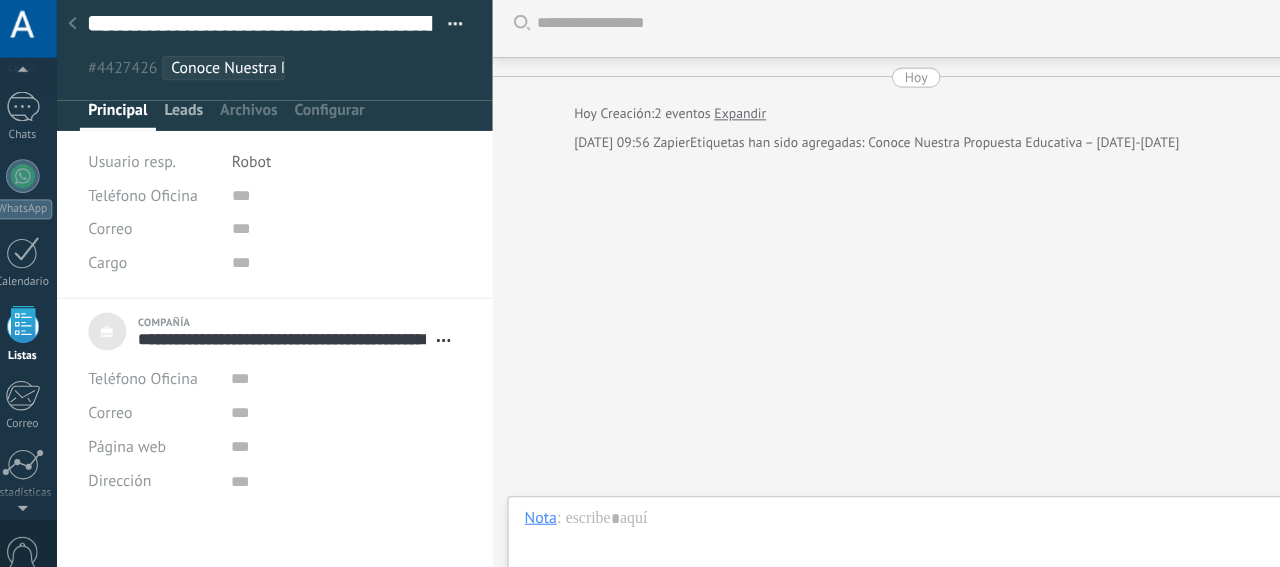 click on "Leads" at bounding box center (185, 119) 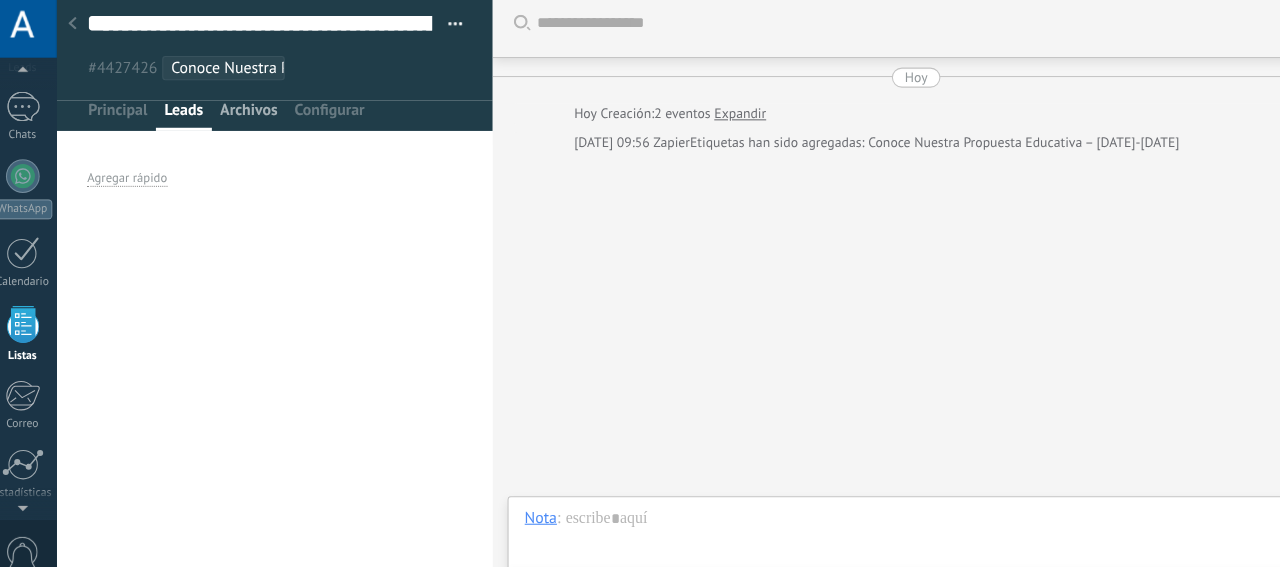 click on "Archivos" at bounding box center (247, 119) 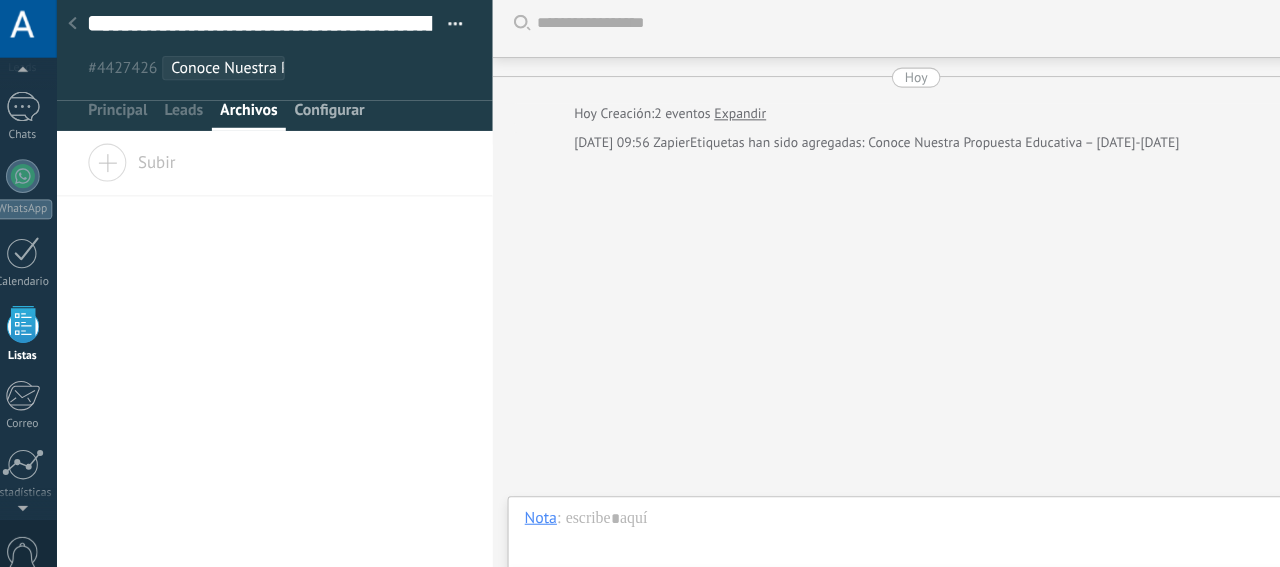 click on "Configurar" at bounding box center [323, 119] 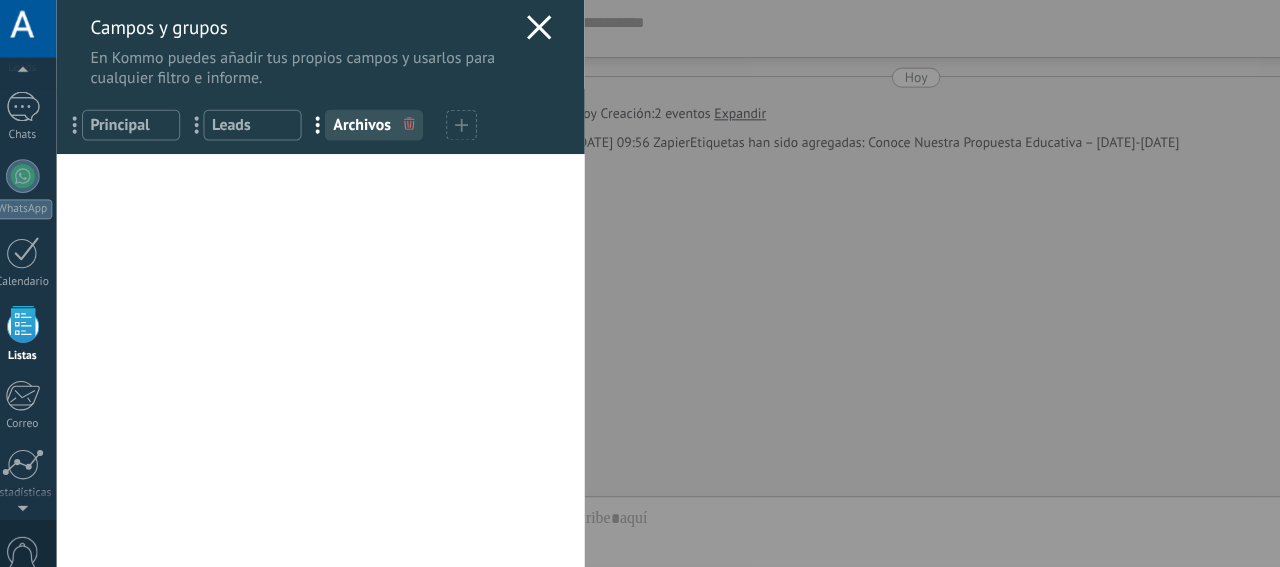 click on "Principal" at bounding box center (135, 128) 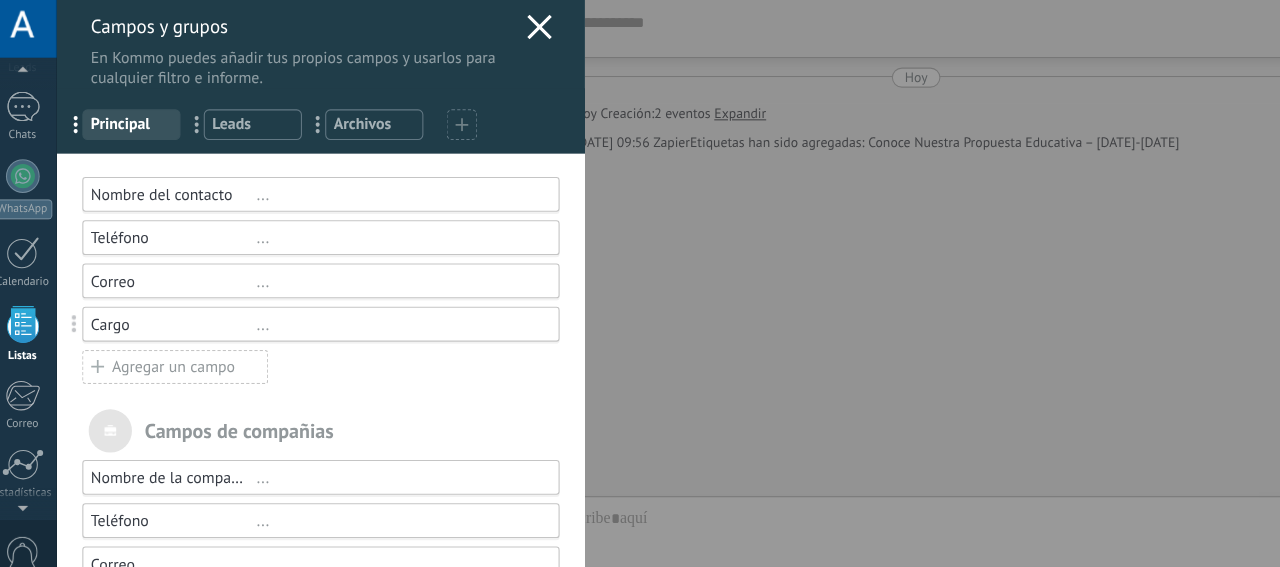 scroll, scrollTop: 150, scrollLeft: 0, axis: vertical 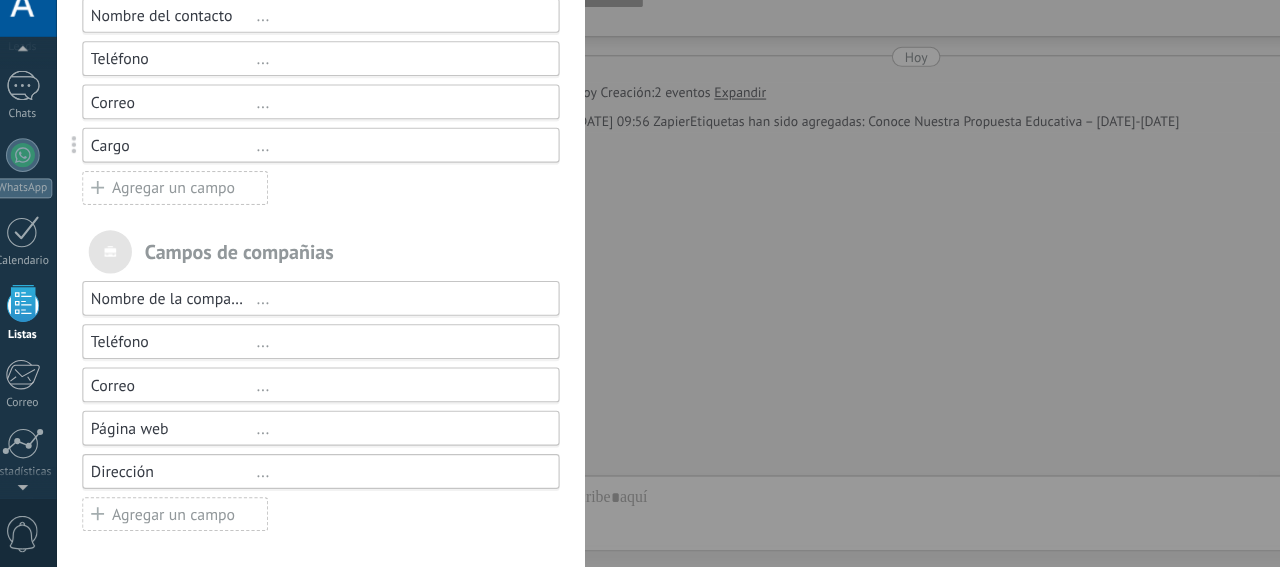 click on "Nombre de la compañía ..." at bounding box center [315, 312] 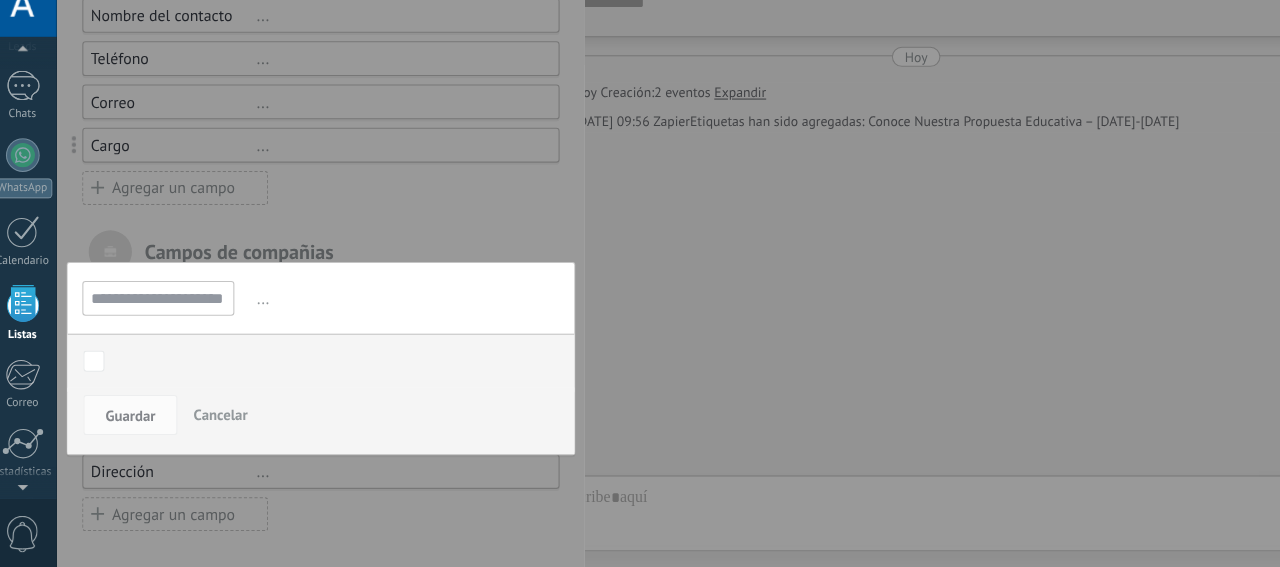 scroll, scrollTop: 0, scrollLeft: 0, axis: both 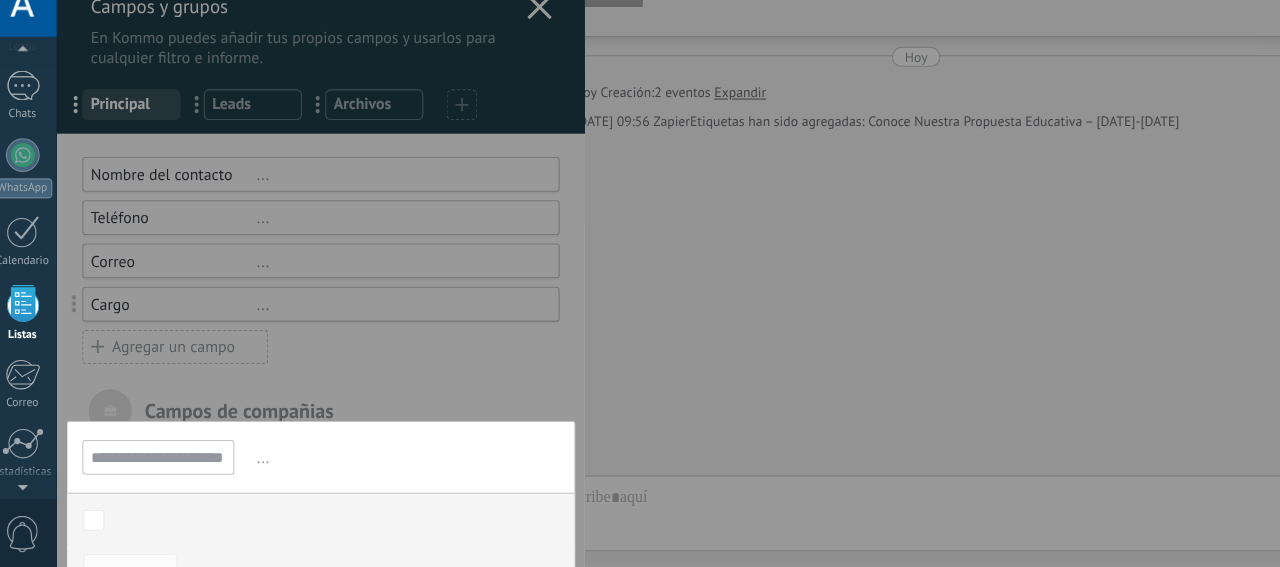 click at bounding box center (315, 360) 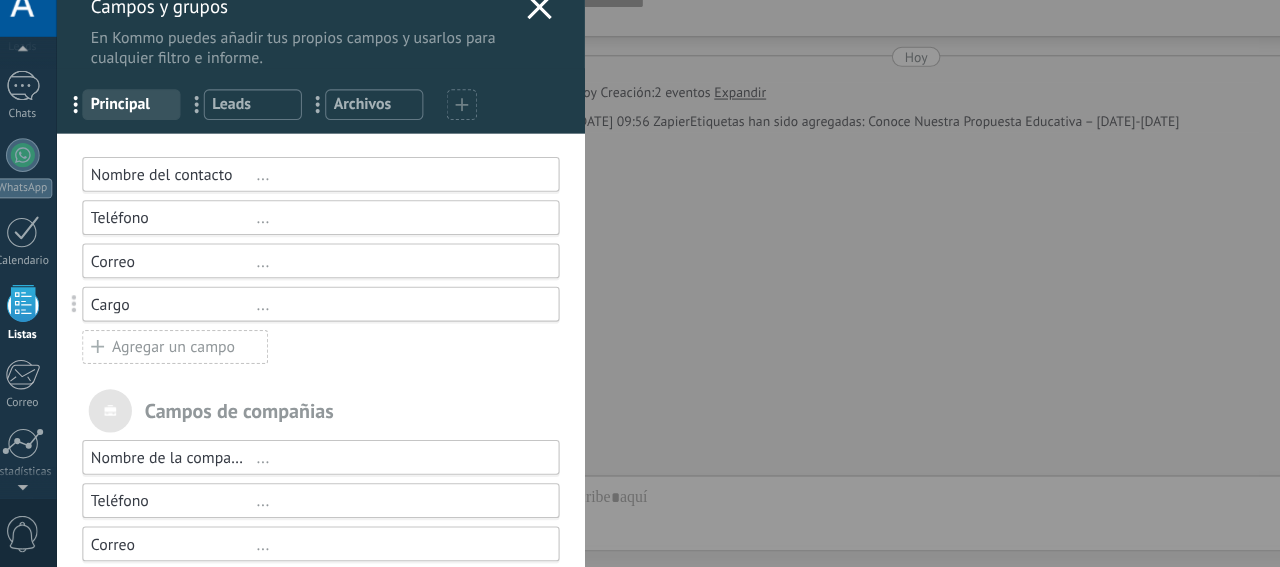 click 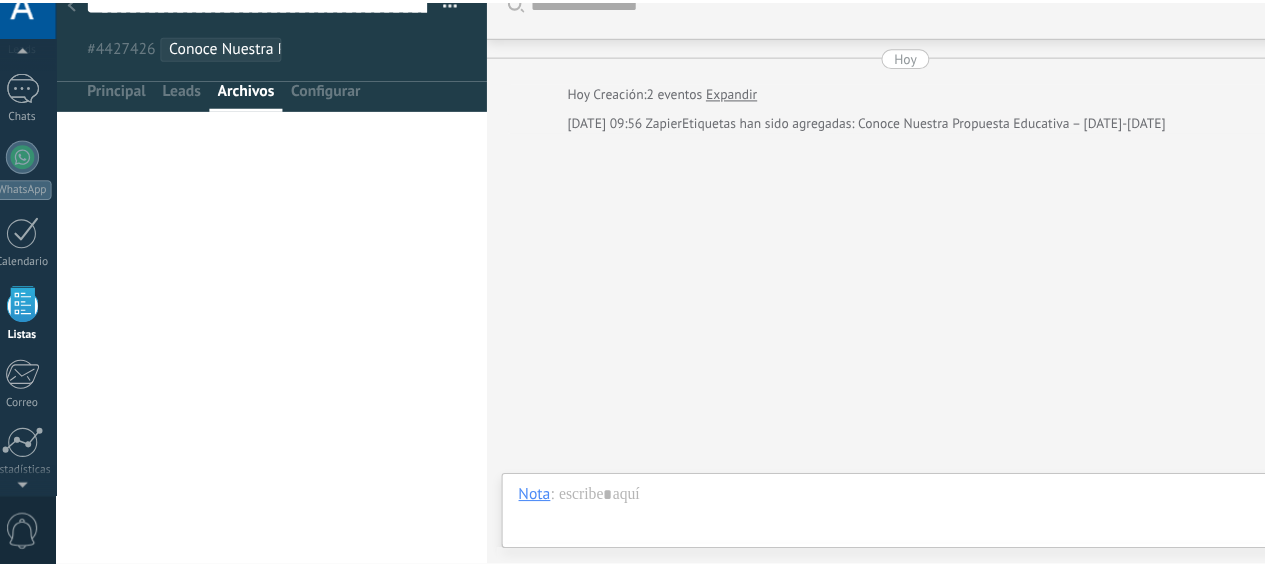 scroll, scrollTop: 263, scrollLeft: 0, axis: vertical 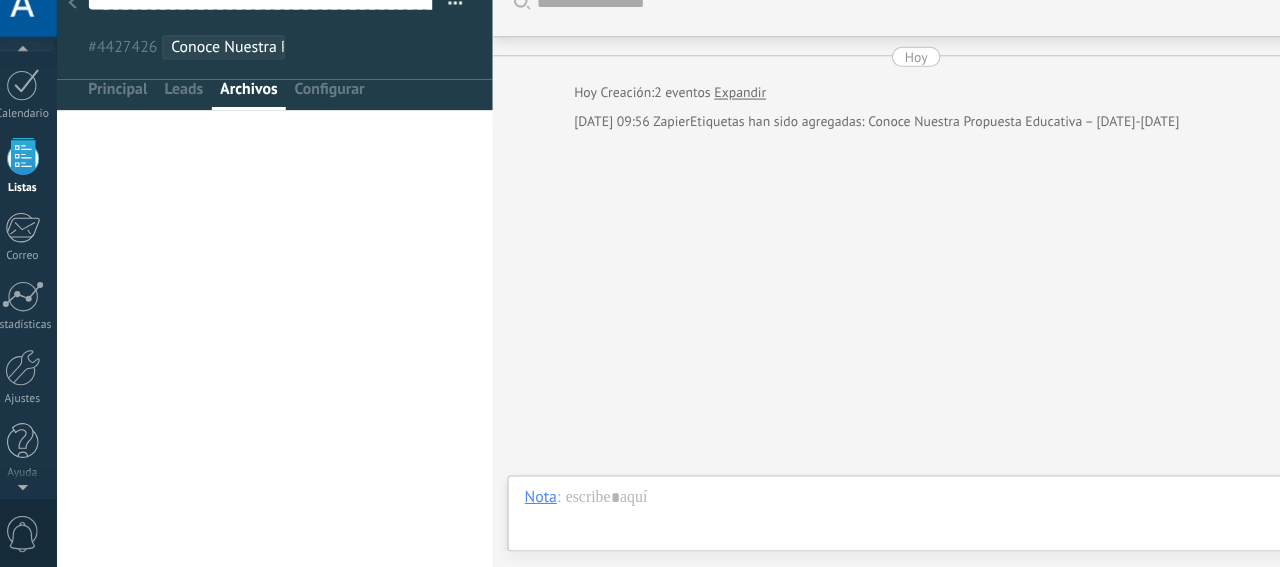 click on "0" at bounding box center (33, 535) 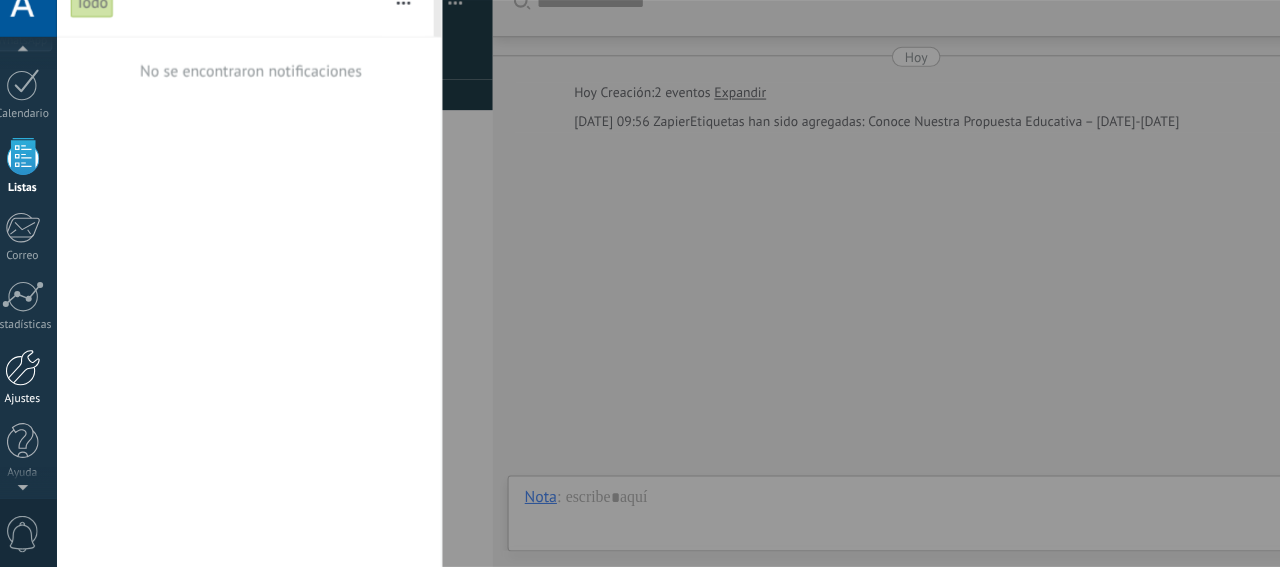 click on "Ajustes" at bounding box center [33, 407] 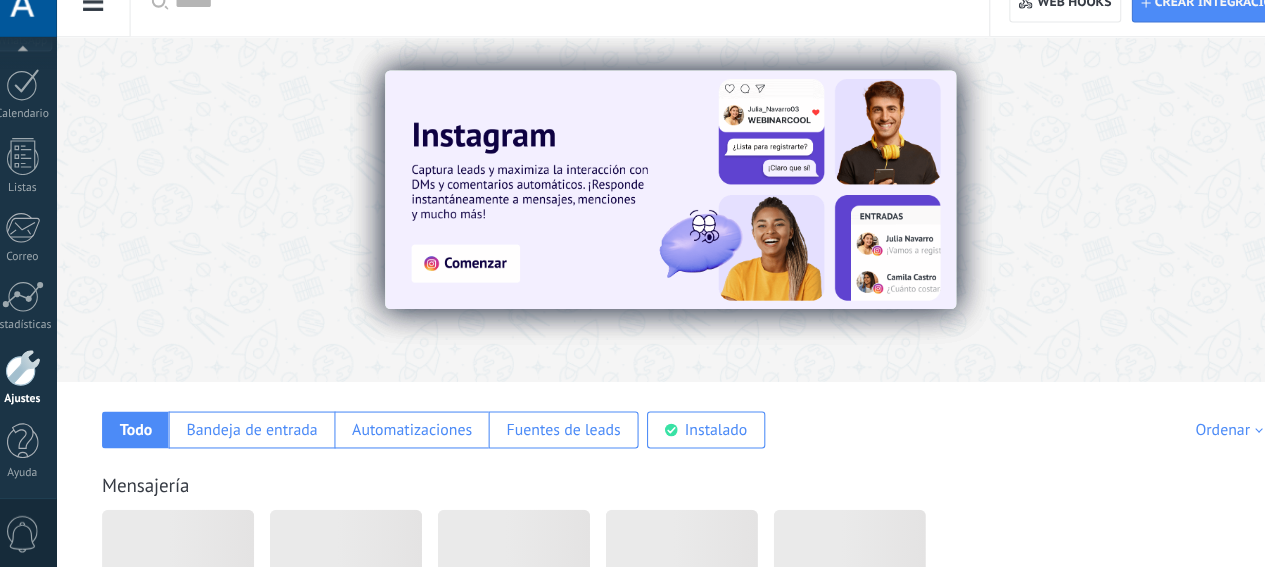 scroll, scrollTop: 0, scrollLeft: 0, axis: both 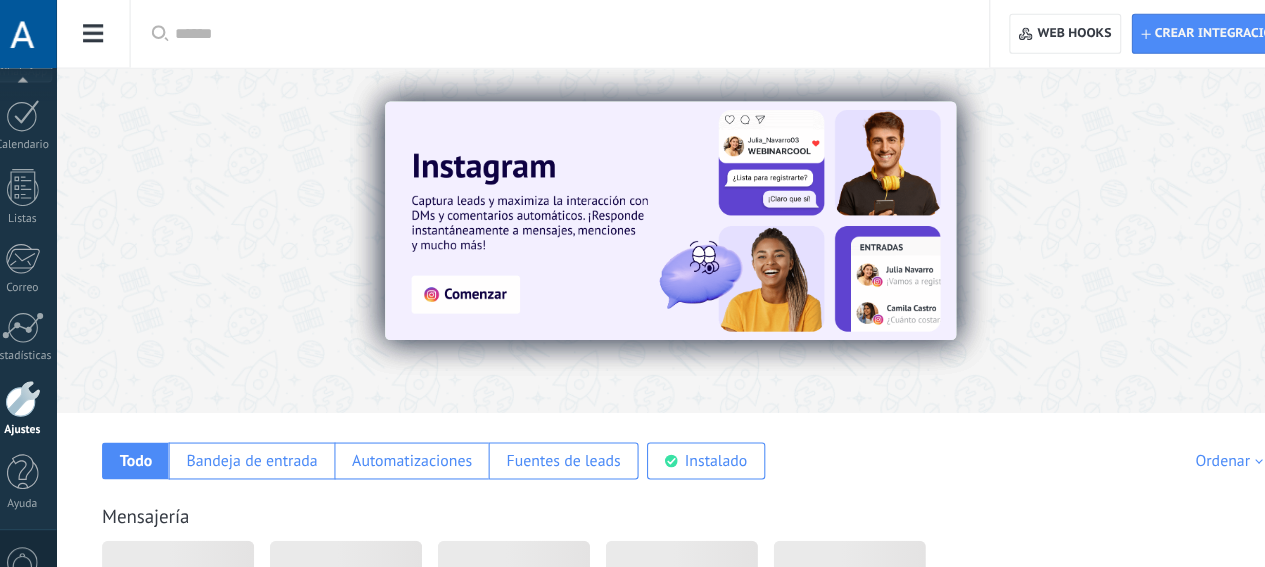 click at bounding box center [1161, 227] 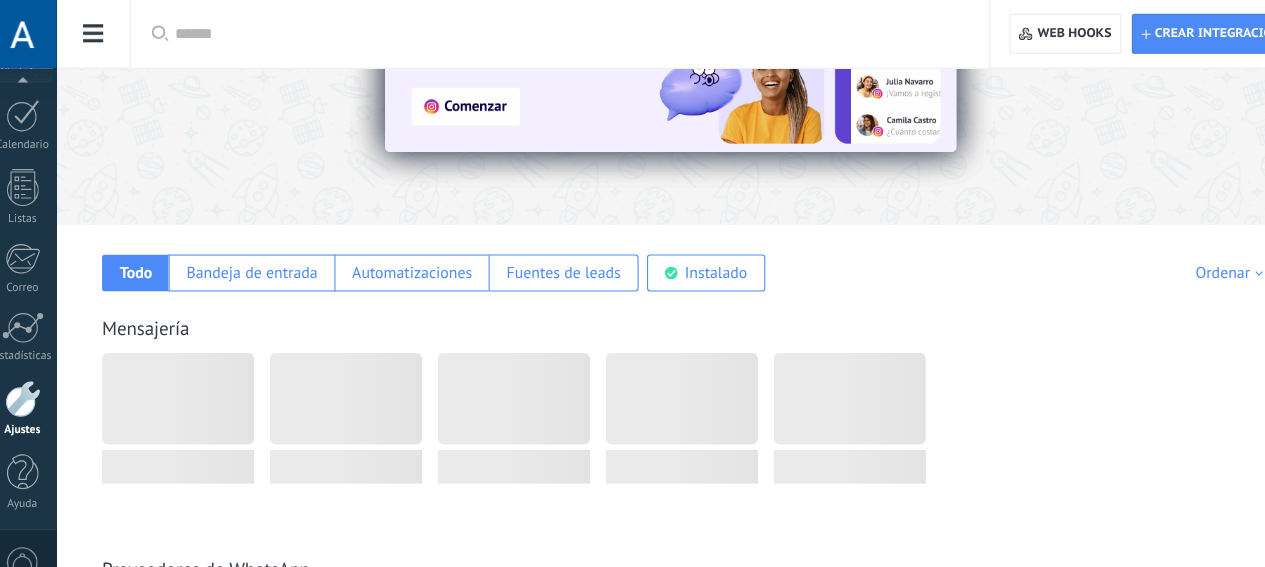 scroll, scrollTop: 170, scrollLeft: 0, axis: vertical 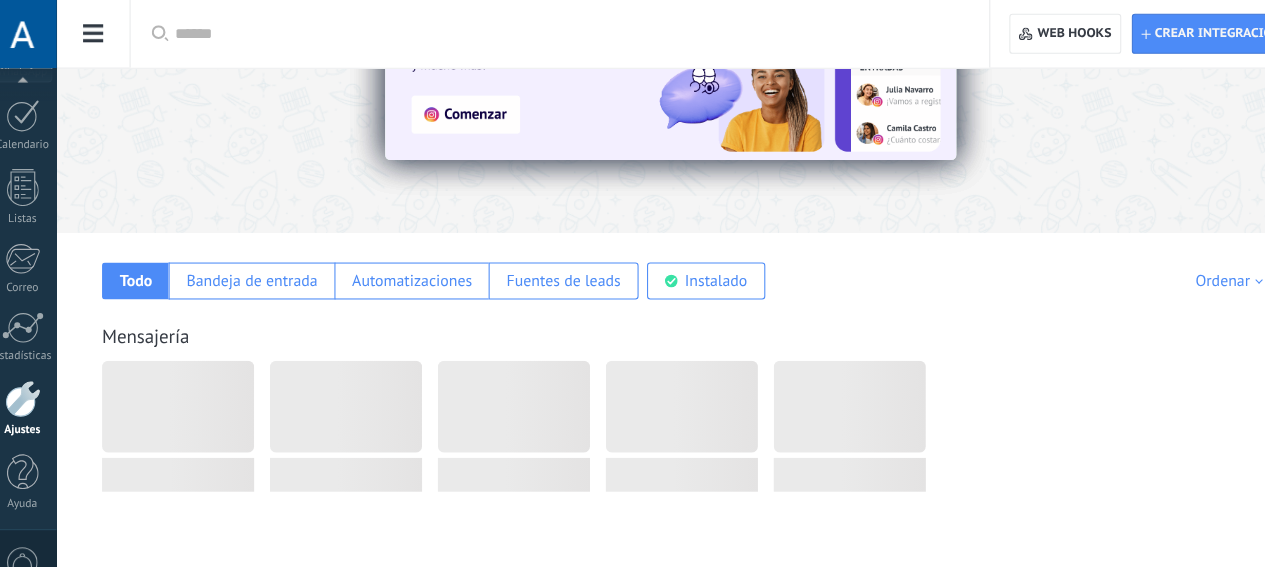 click on "Todo Bandeja de entrada Automatizaciones Fuentes de leads Instalado Mis contribuciones Ordenar Elegidos del equipo Tendencias Más popular Lo más nuevo primero" at bounding box center [665, 252] 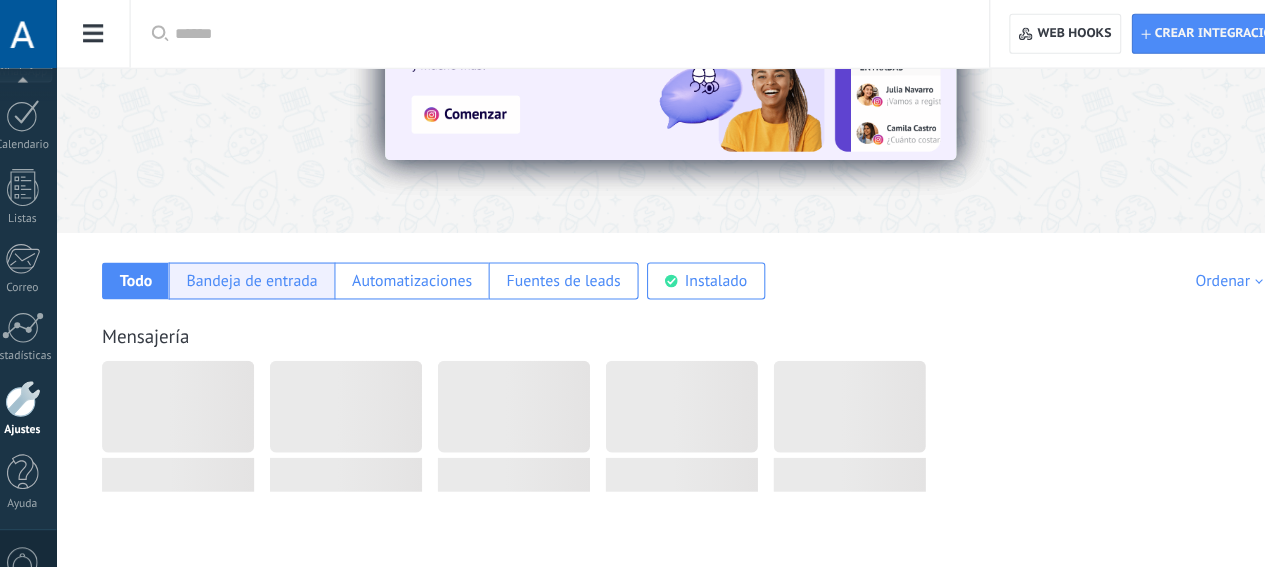 click on "Bandeja de entrada" at bounding box center (249, 266) 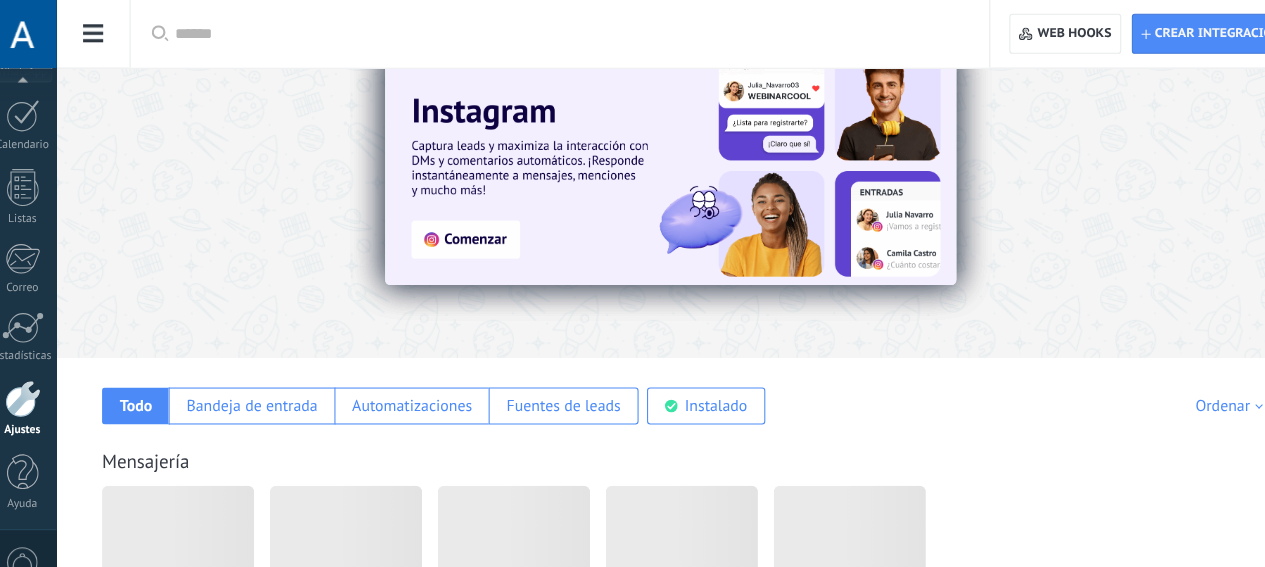 scroll, scrollTop: 0, scrollLeft: 0, axis: both 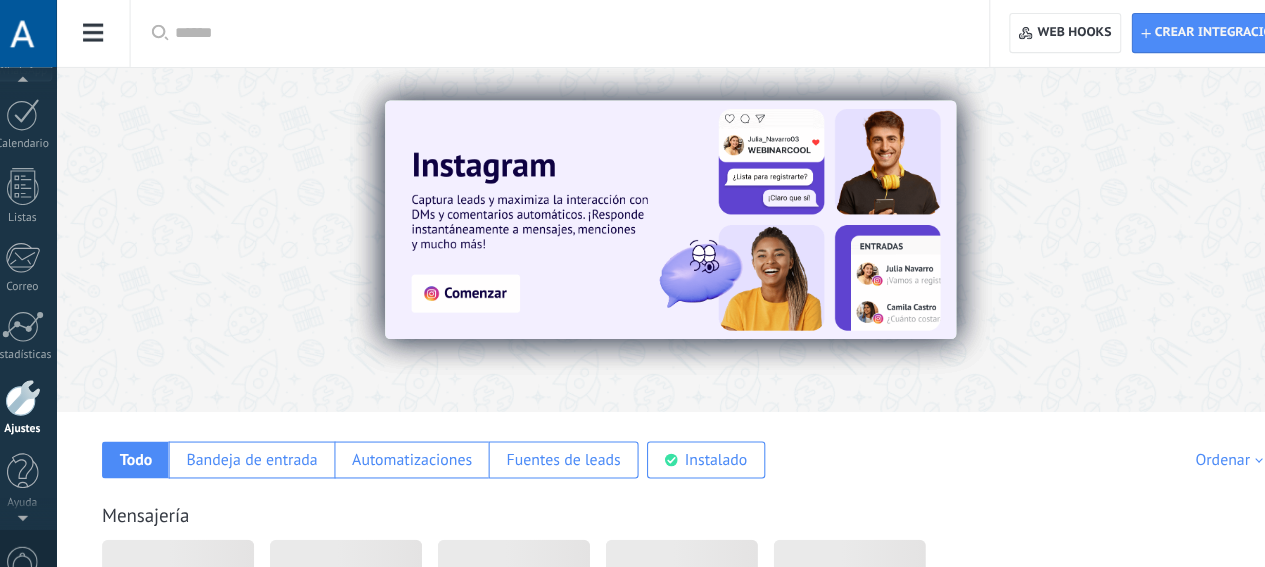 click at bounding box center (32, 32) 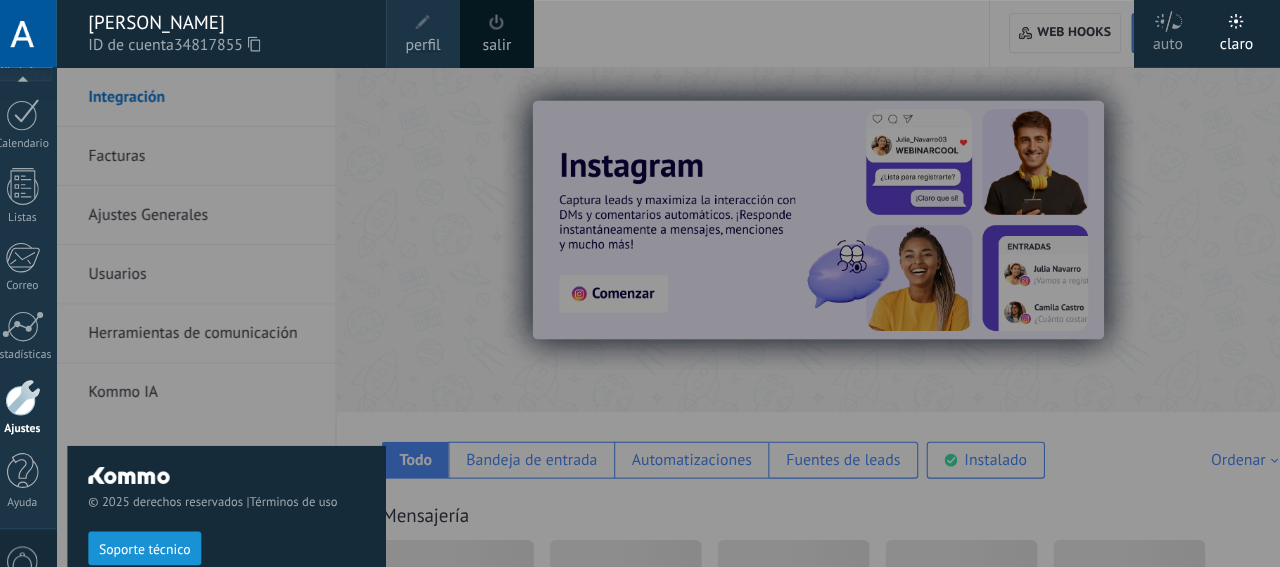 click 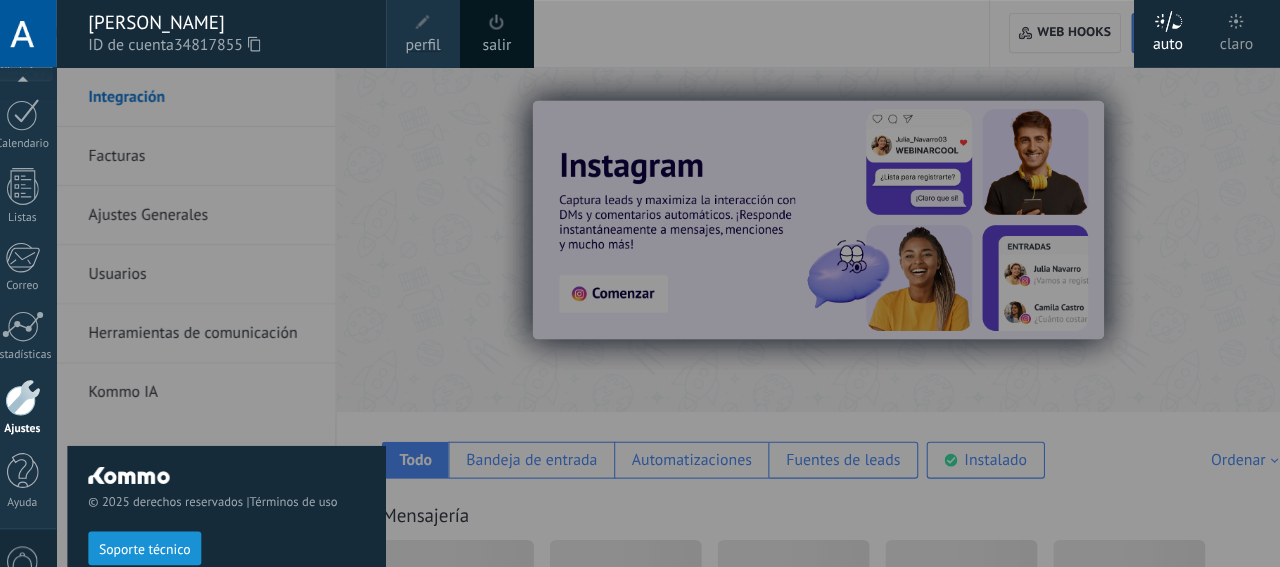 click on "salir" at bounding box center (481, 44) 